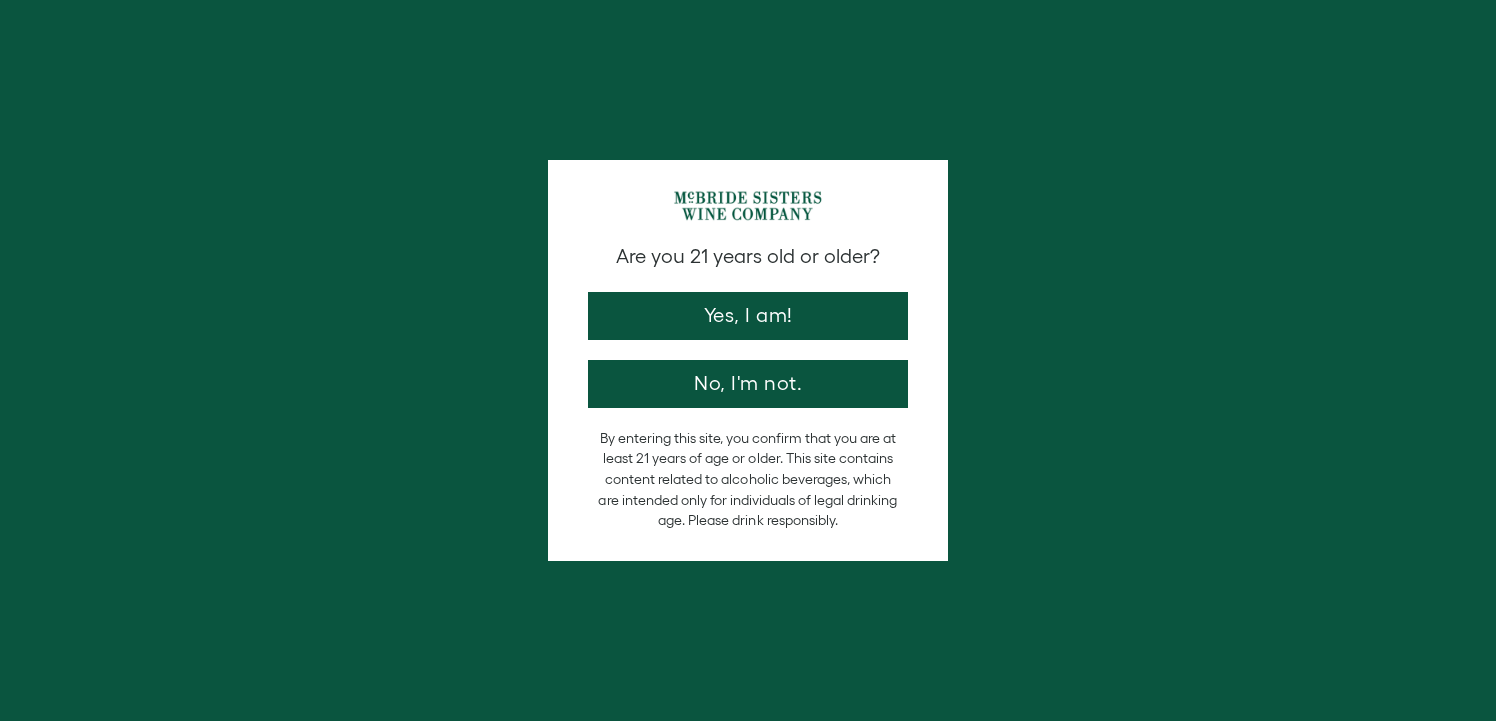 scroll, scrollTop: 0, scrollLeft: 0, axis: both 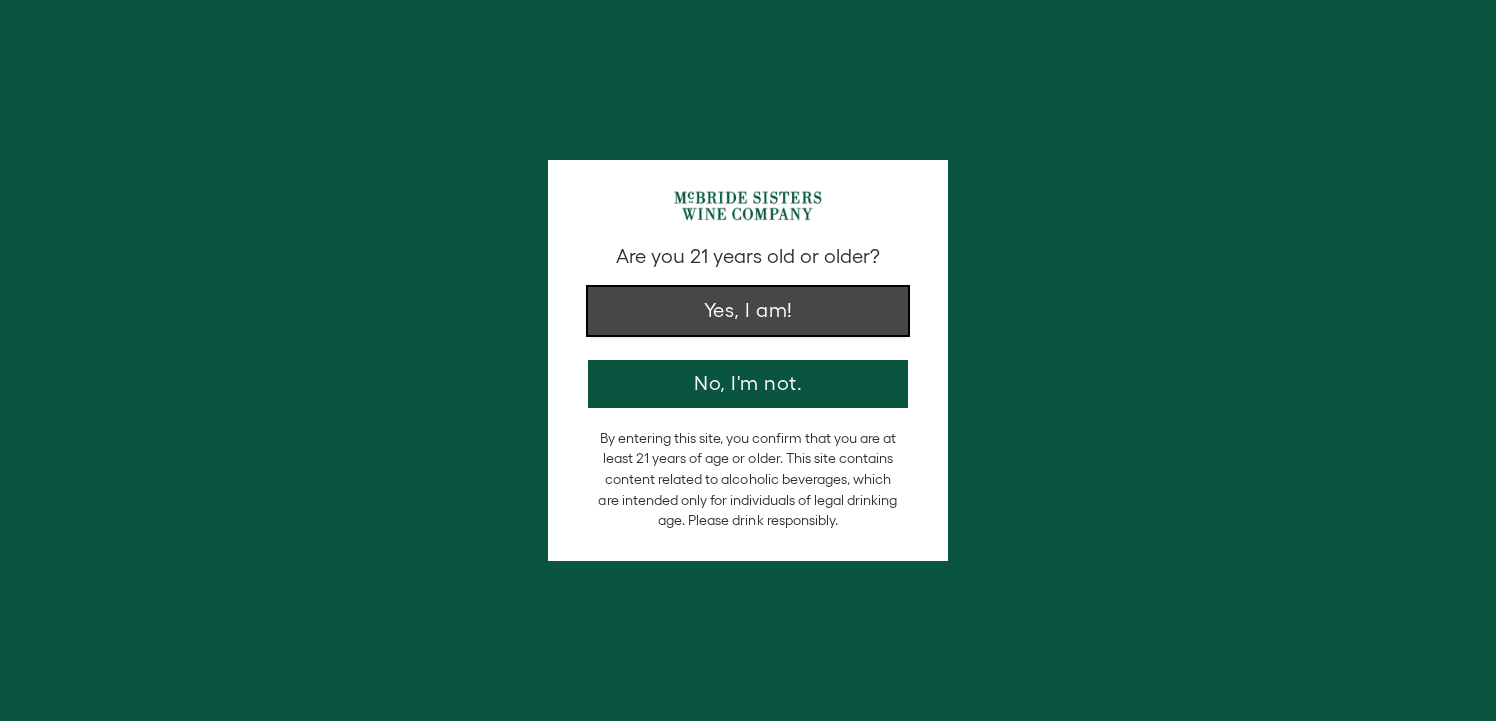 click on "Yes, I am!" at bounding box center (748, 311) 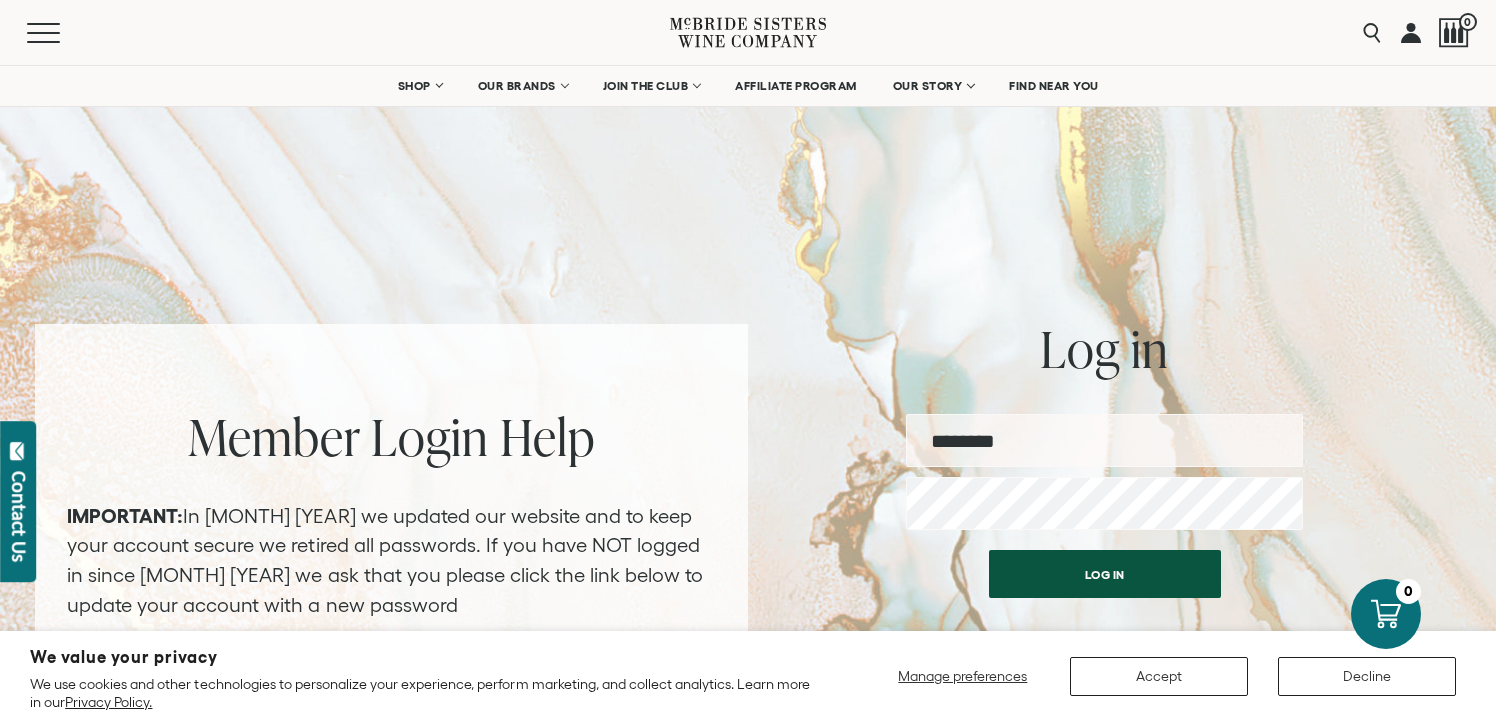 click at bounding box center [1104, 440] 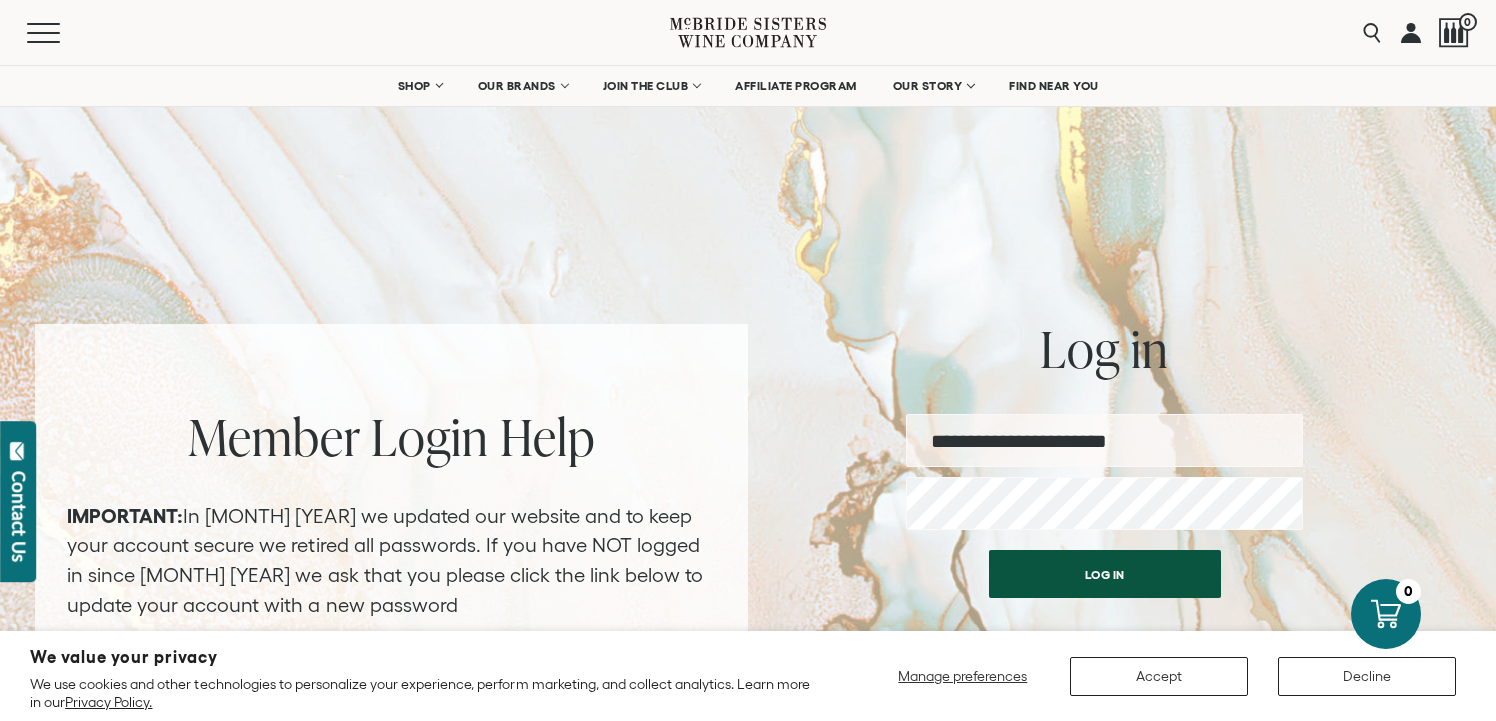 type on "**********" 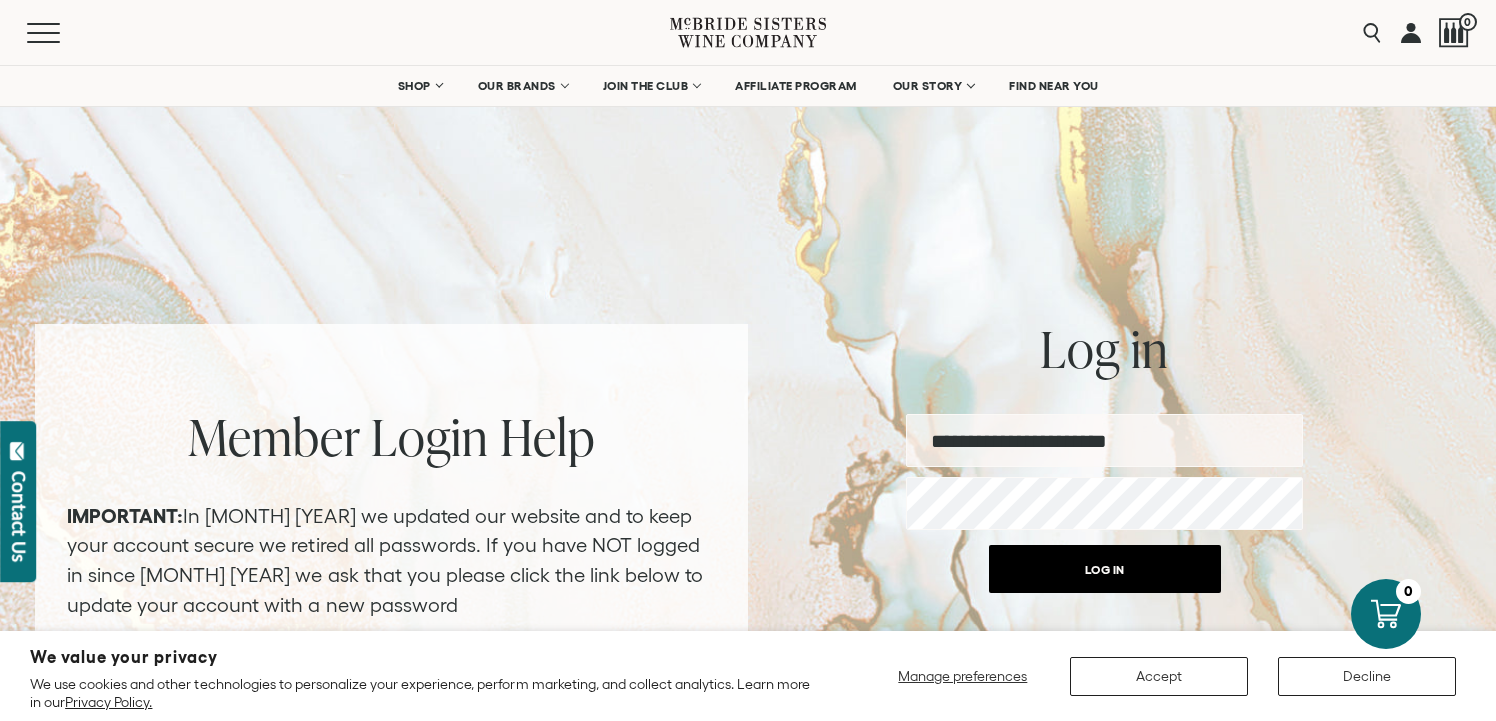 click on "Log in" at bounding box center [1105, 569] 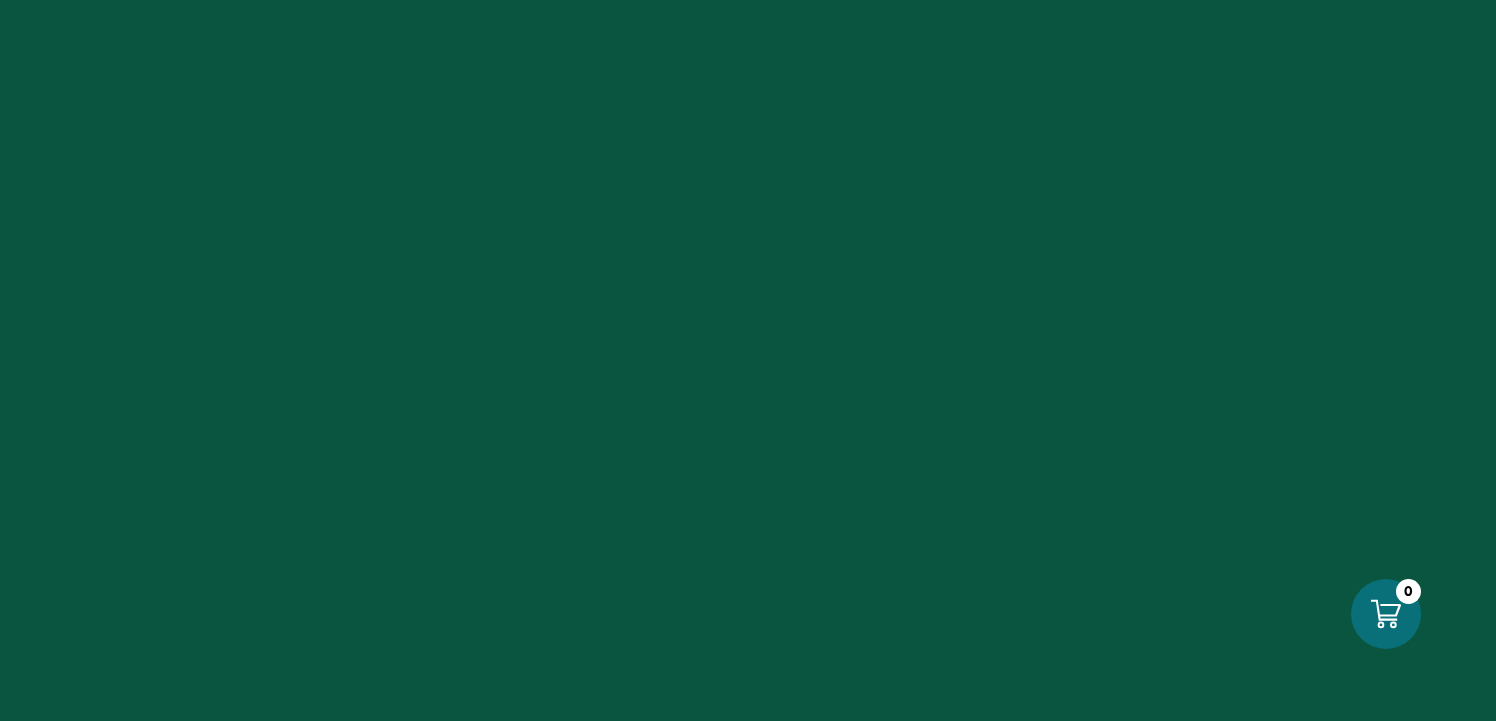 scroll, scrollTop: 0, scrollLeft: 0, axis: both 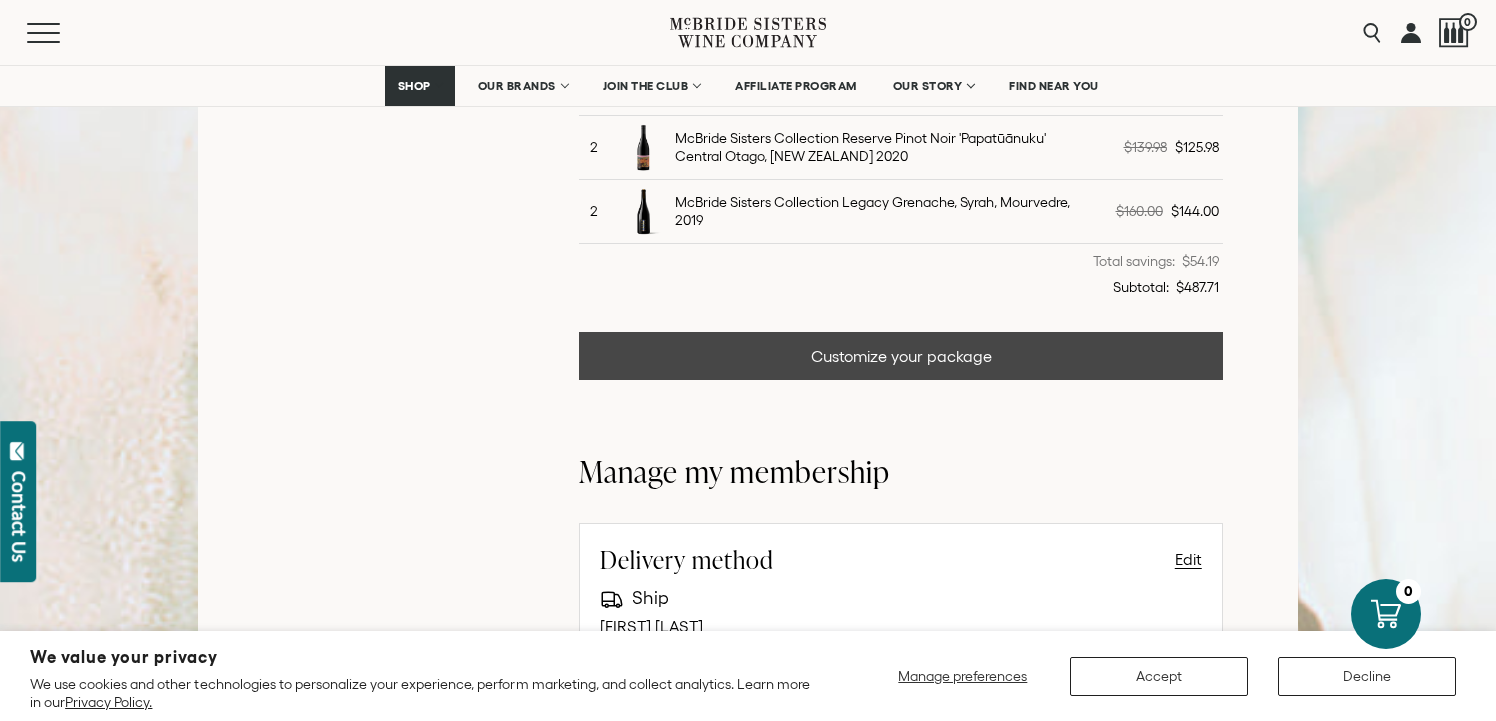 click on "Customize your package" at bounding box center [901, 356] 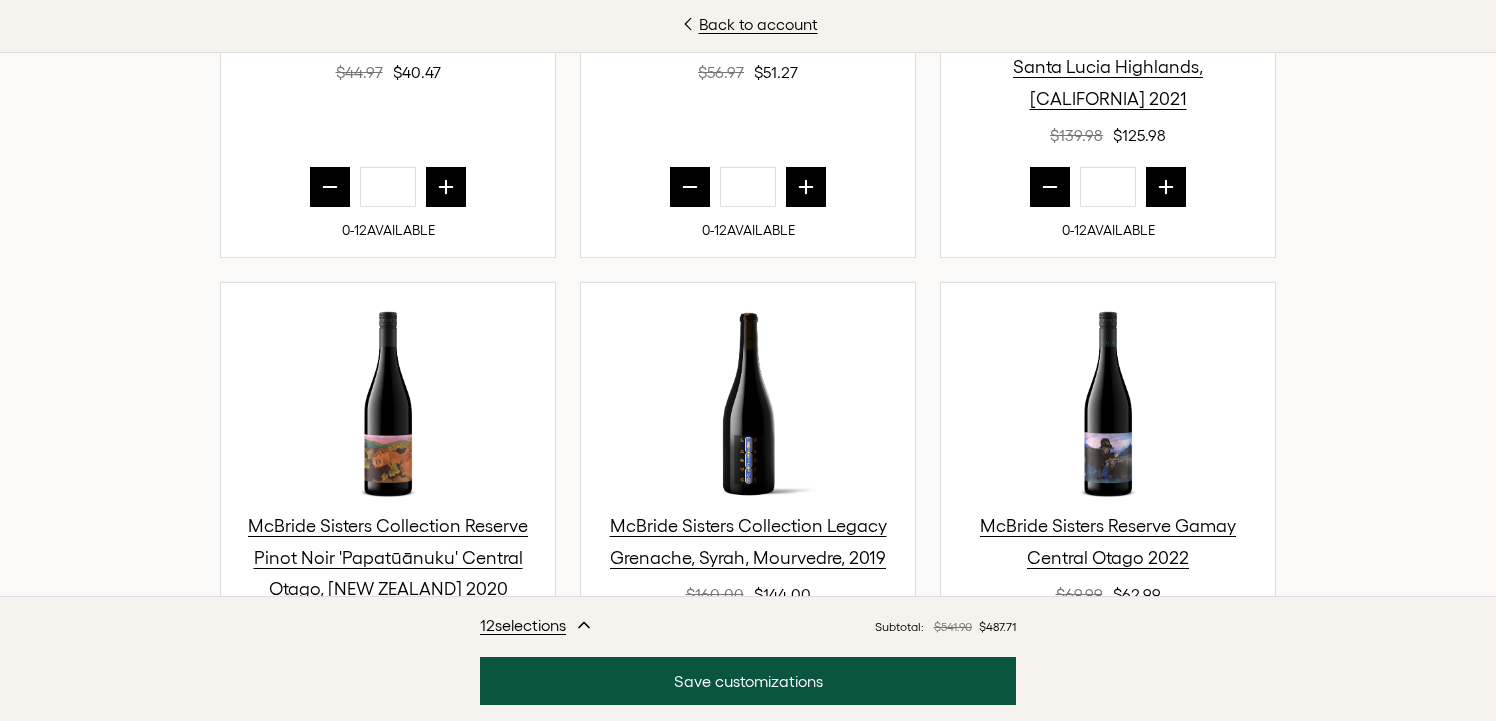 scroll, scrollTop: 769, scrollLeft: 0, axis: vertical 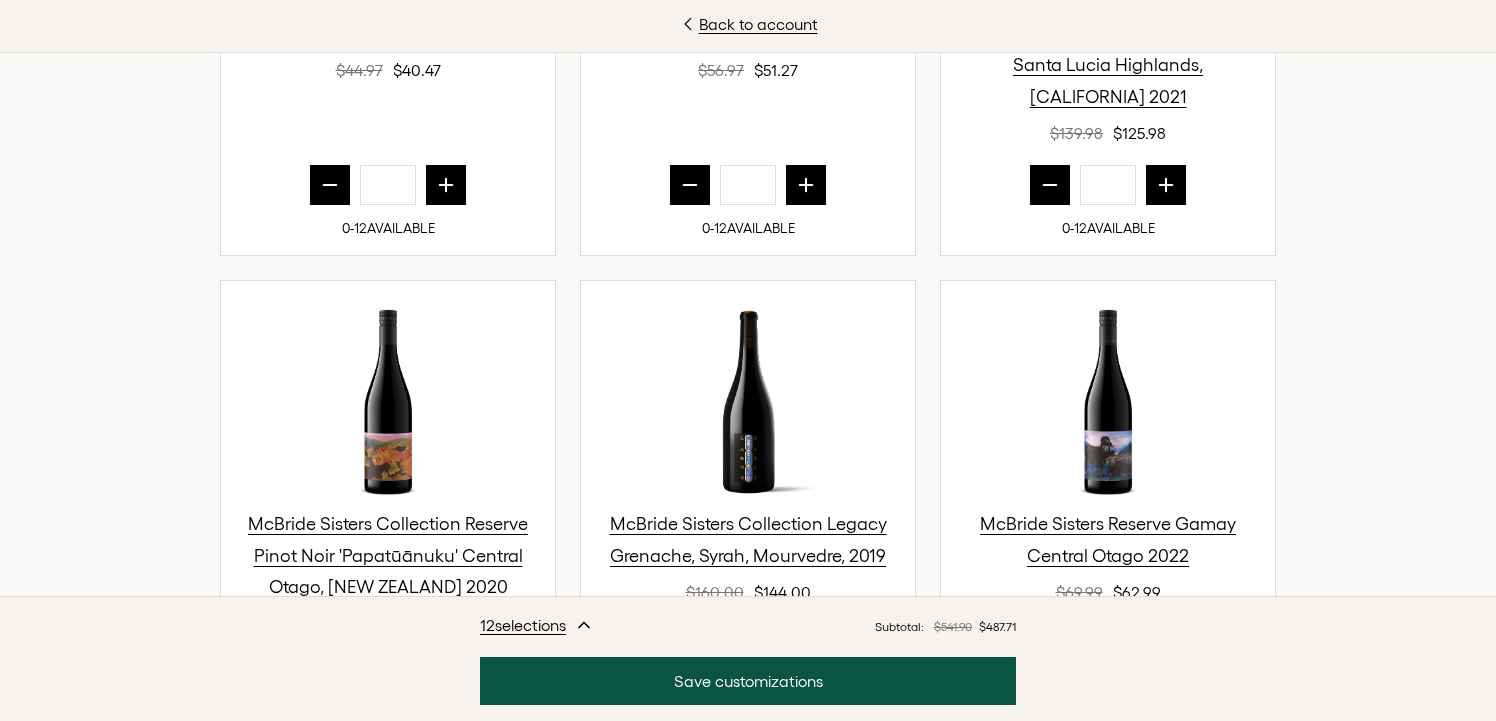 click at bounding box center (1050, 185) 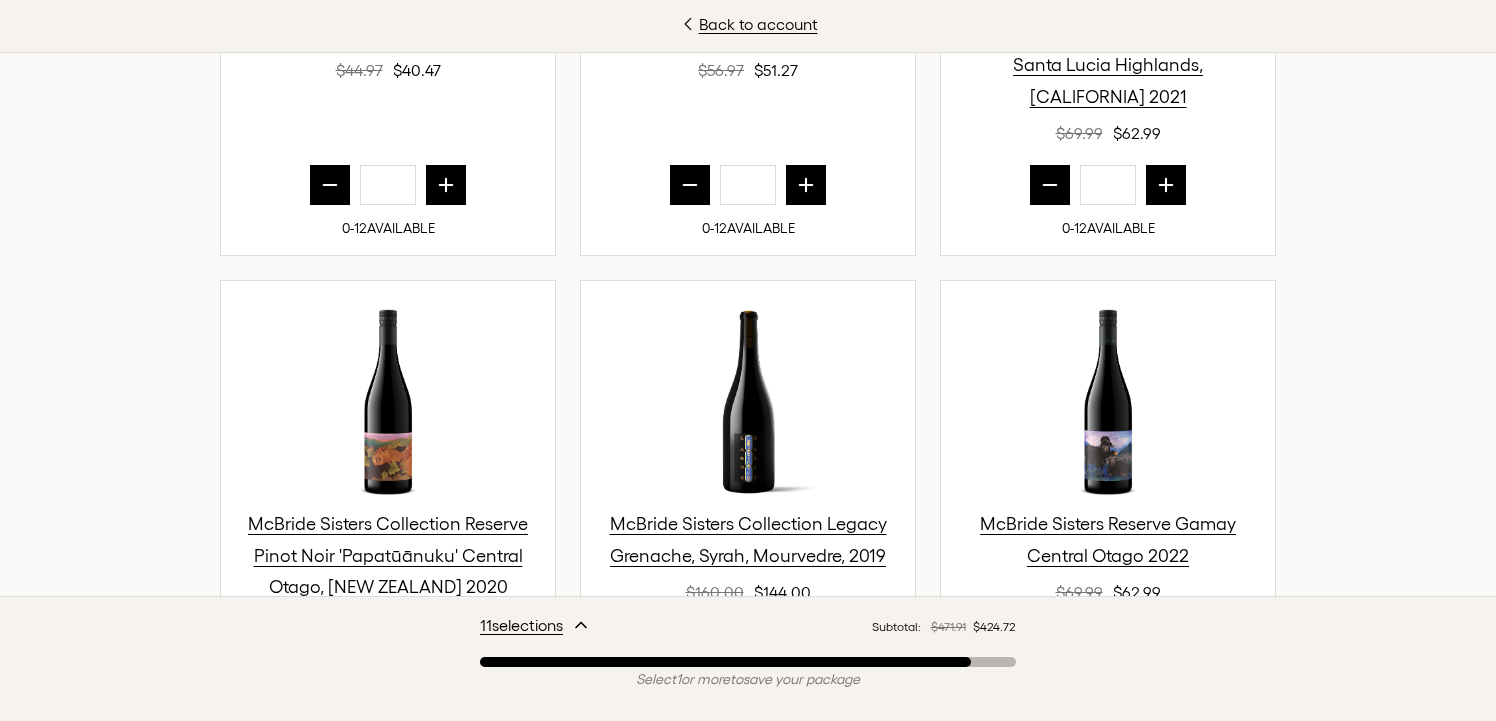 click at bounding box center [1050, 185] 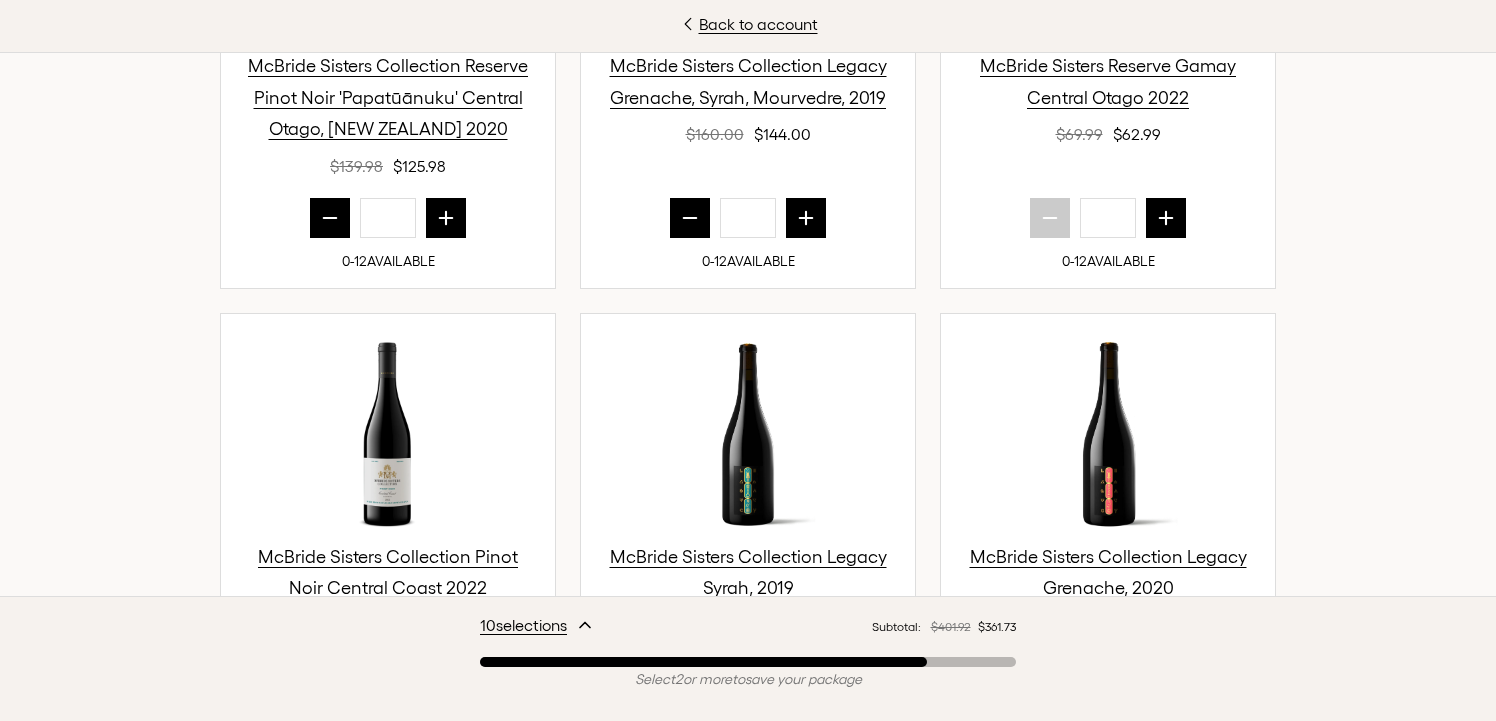 scroll, scrollTop: 1235, scrollLeft: 0, axis: vertical 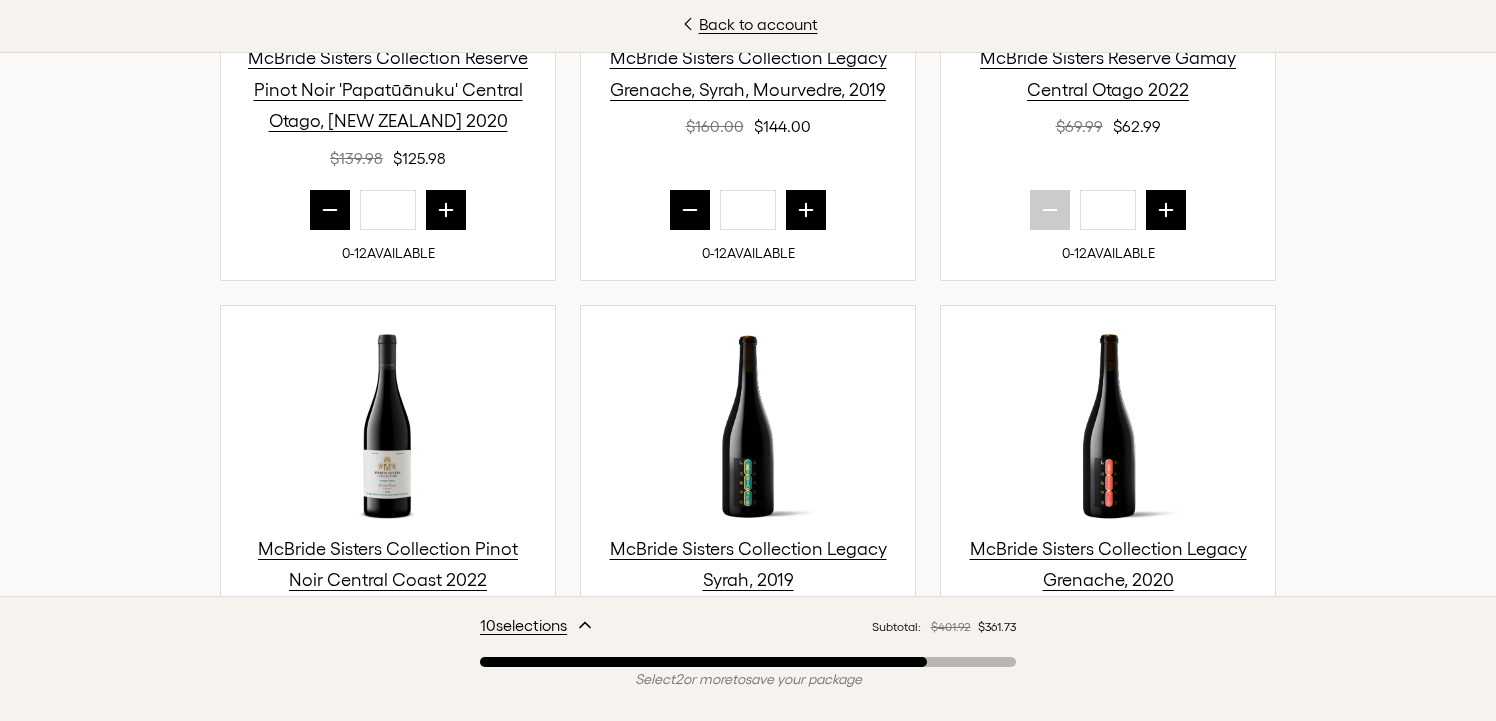 click at bounding box center (330, 210) 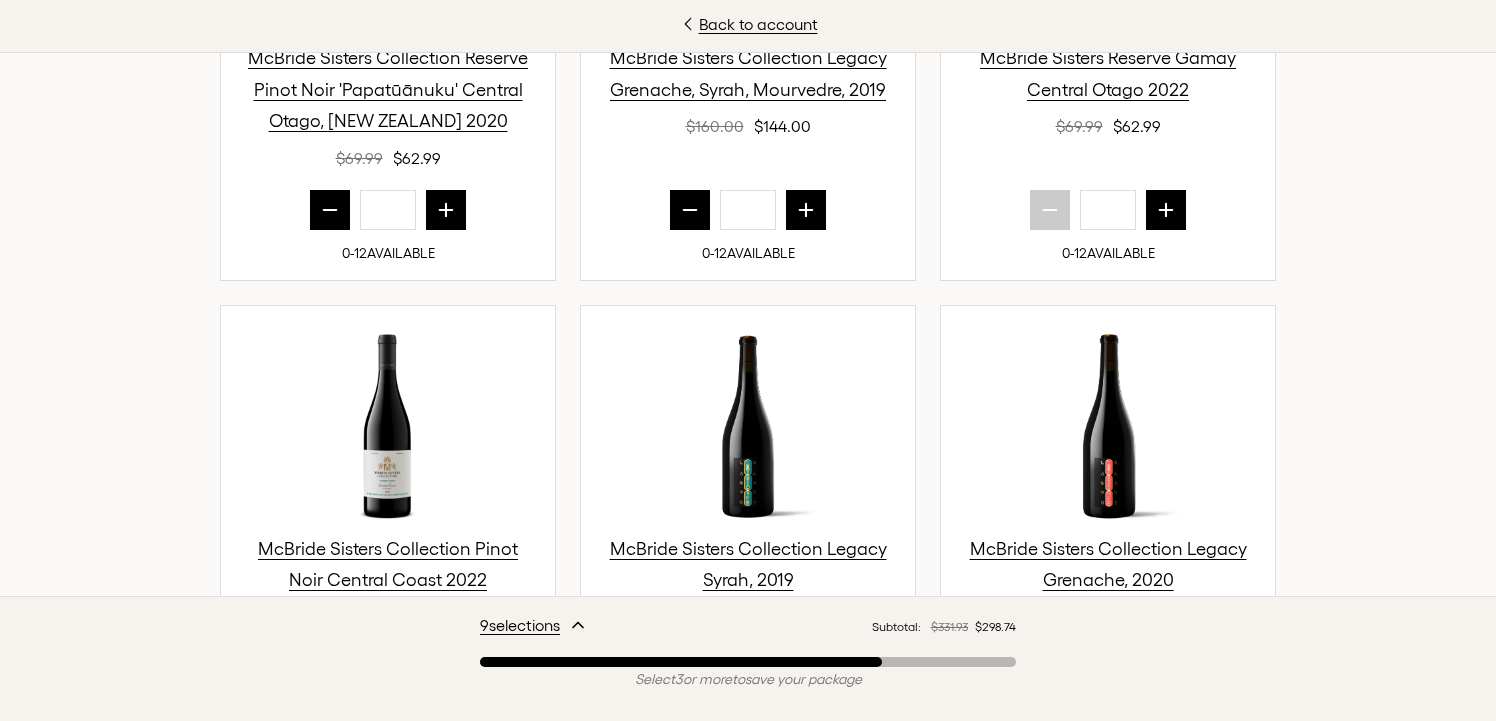 click at bounding box center [330, 210] 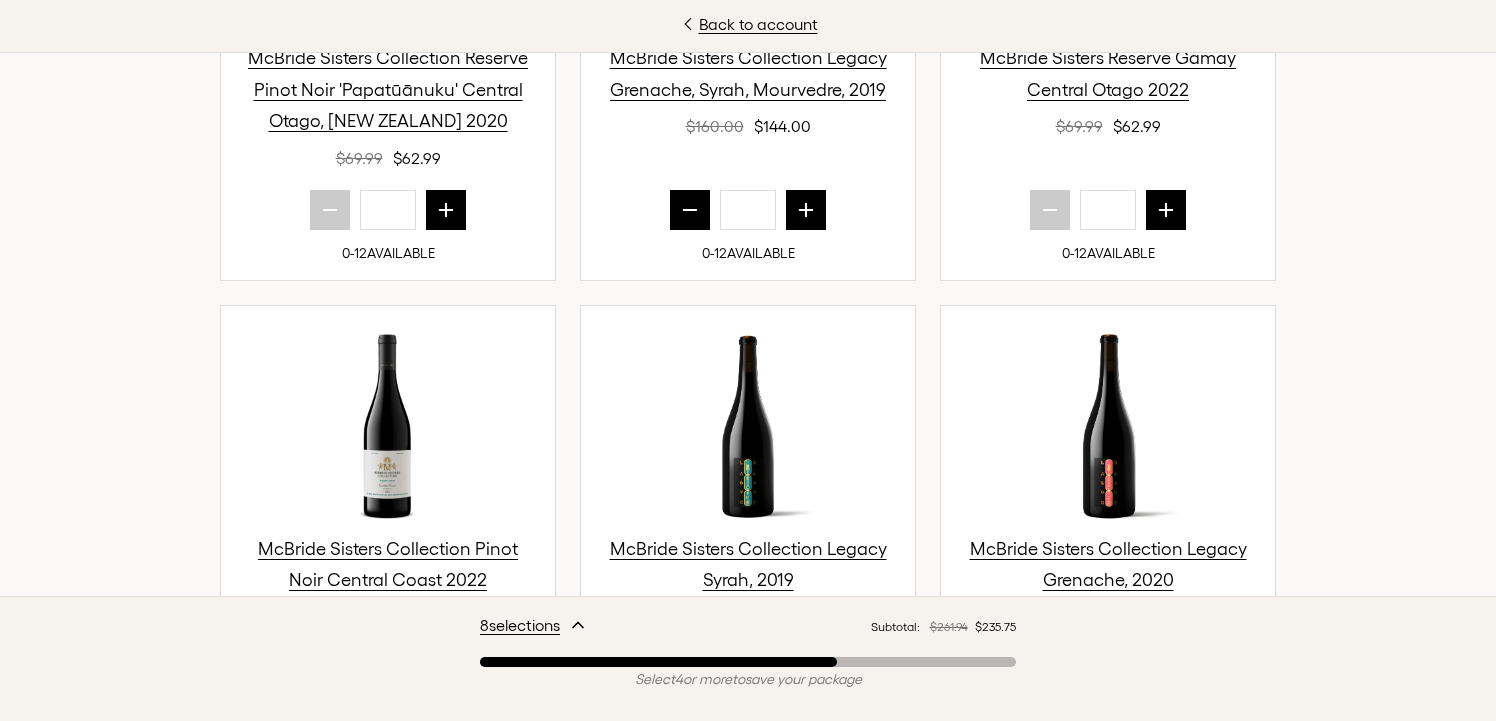 click 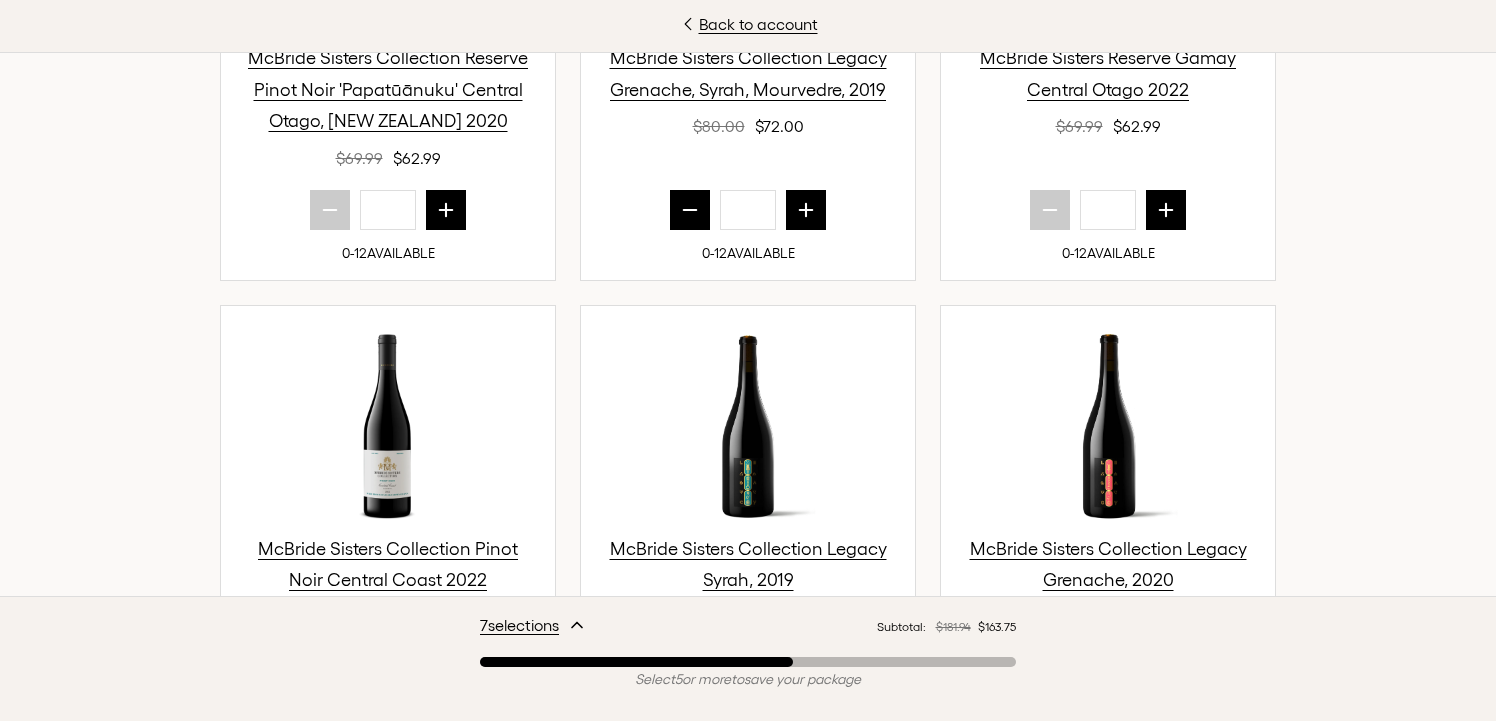 click 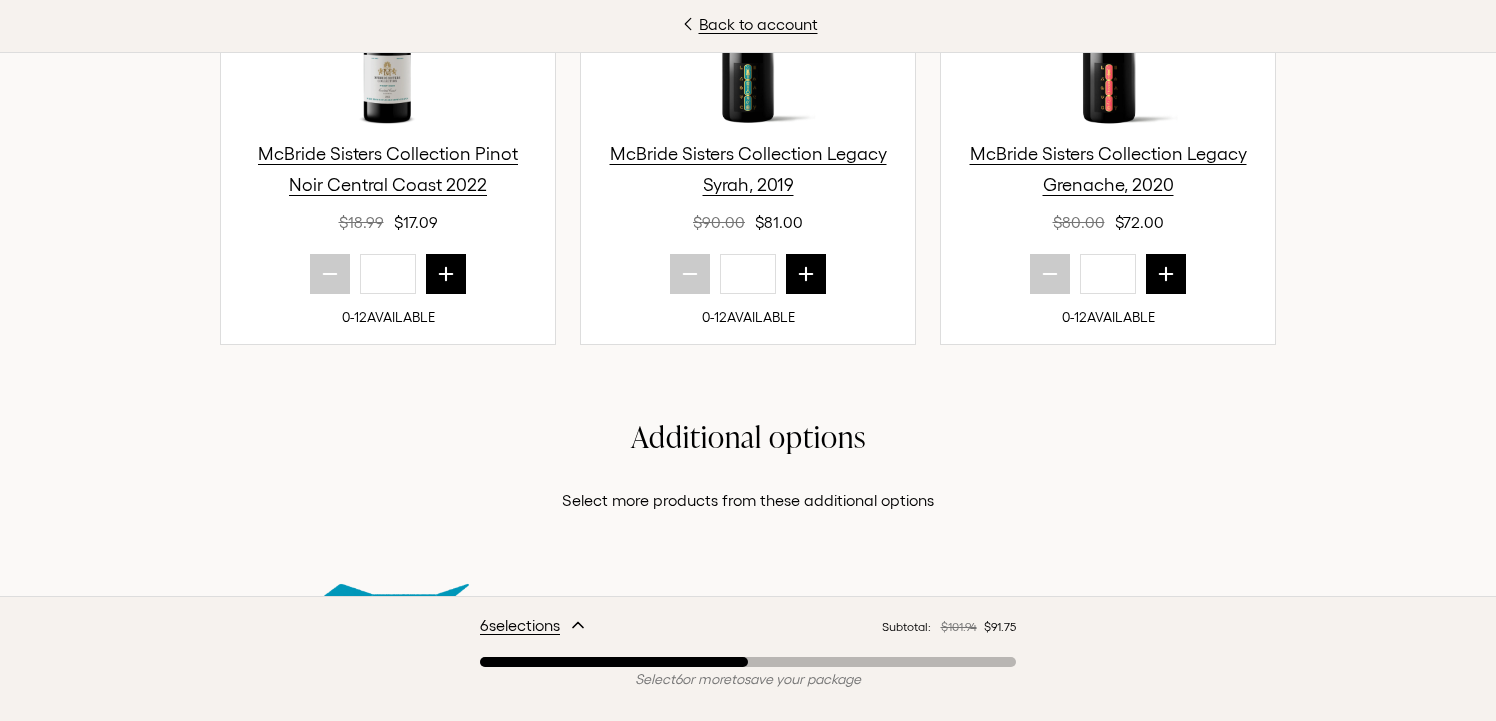 scroll, scrollTop: 1629, scrollLeft: 0, axis: vertical 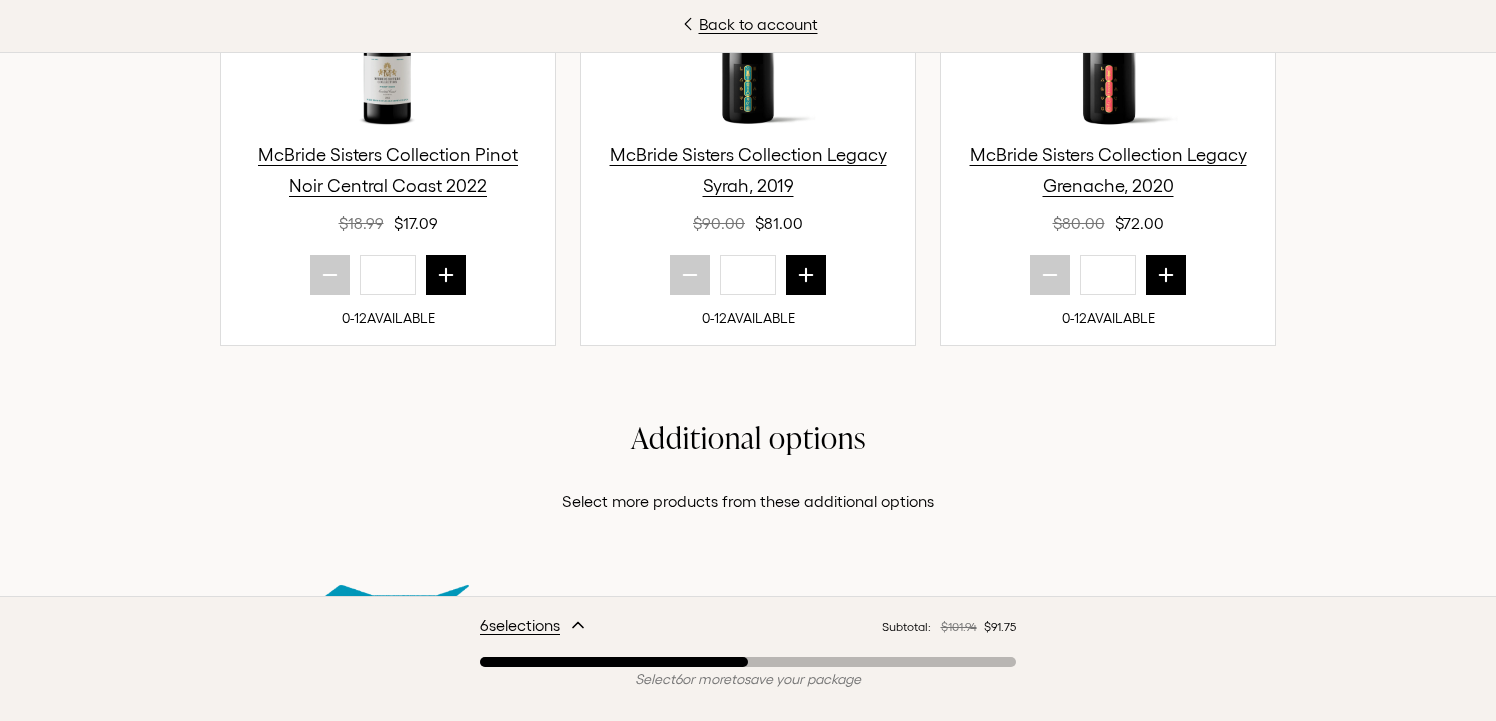 click 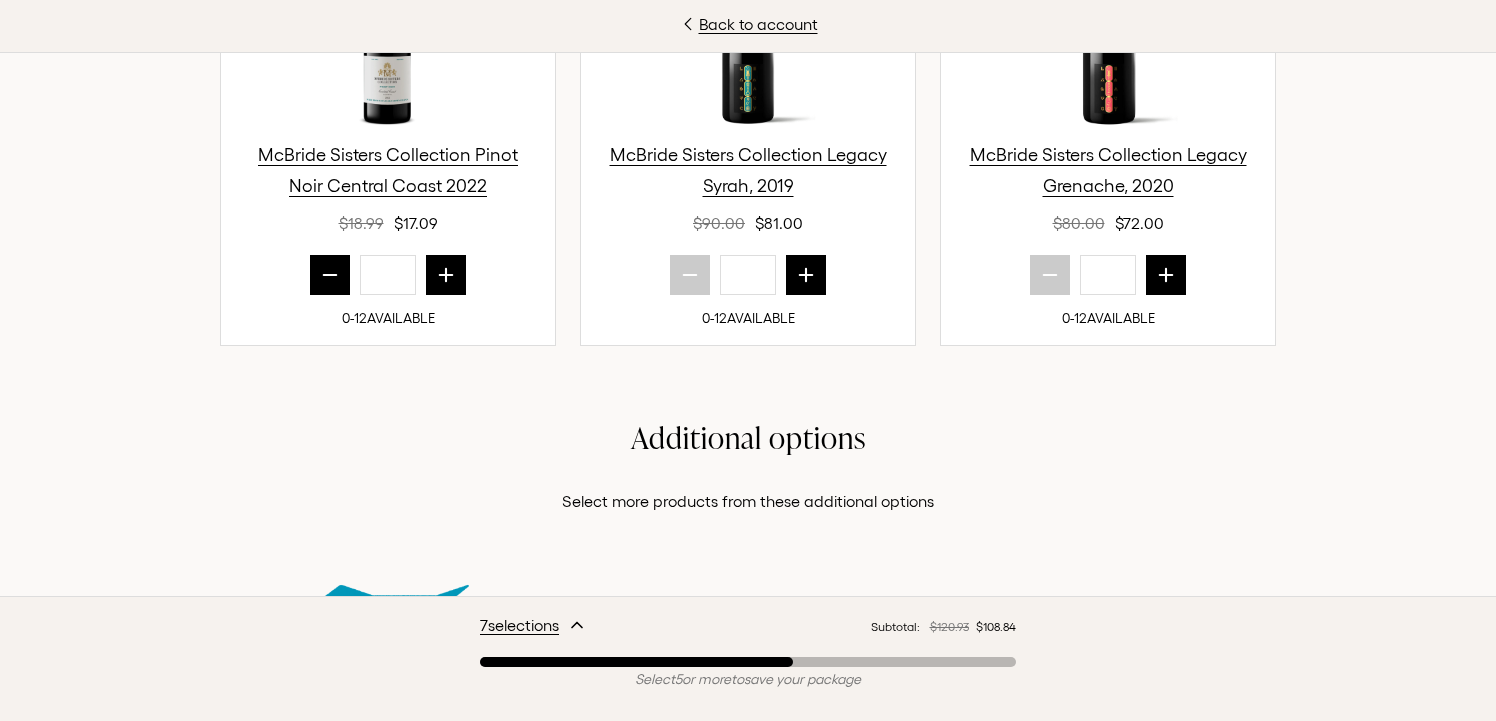 click 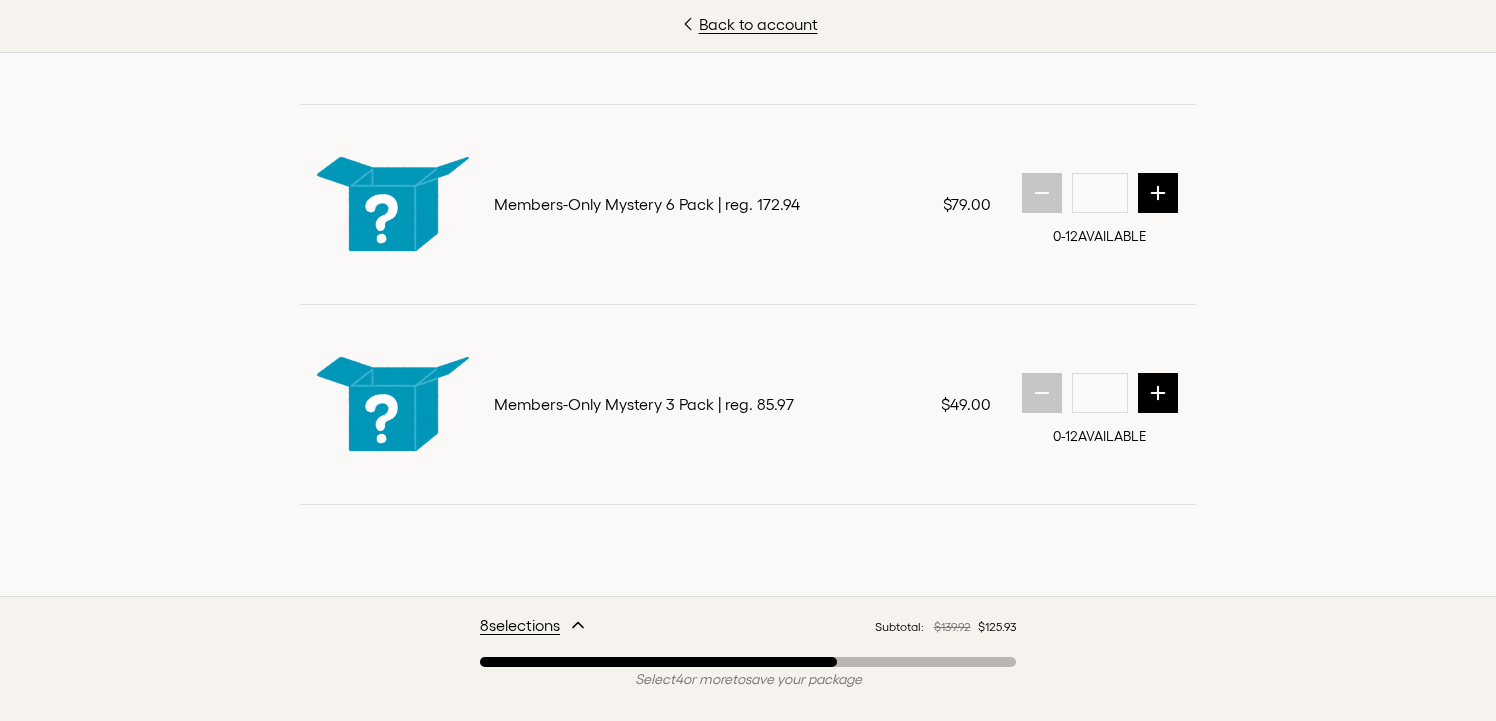 scroll, scrollTop: 2330, scrollLeft: 0, axis: vertical 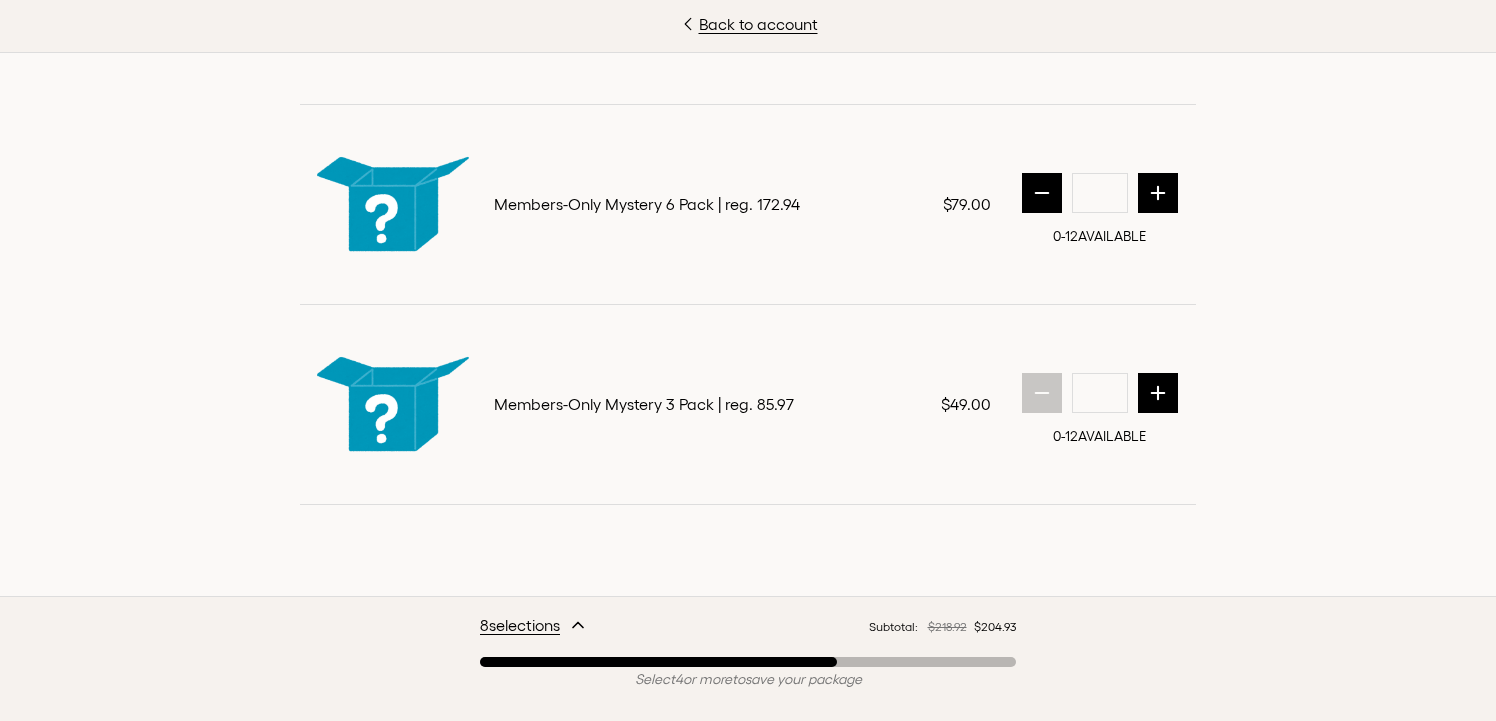 click 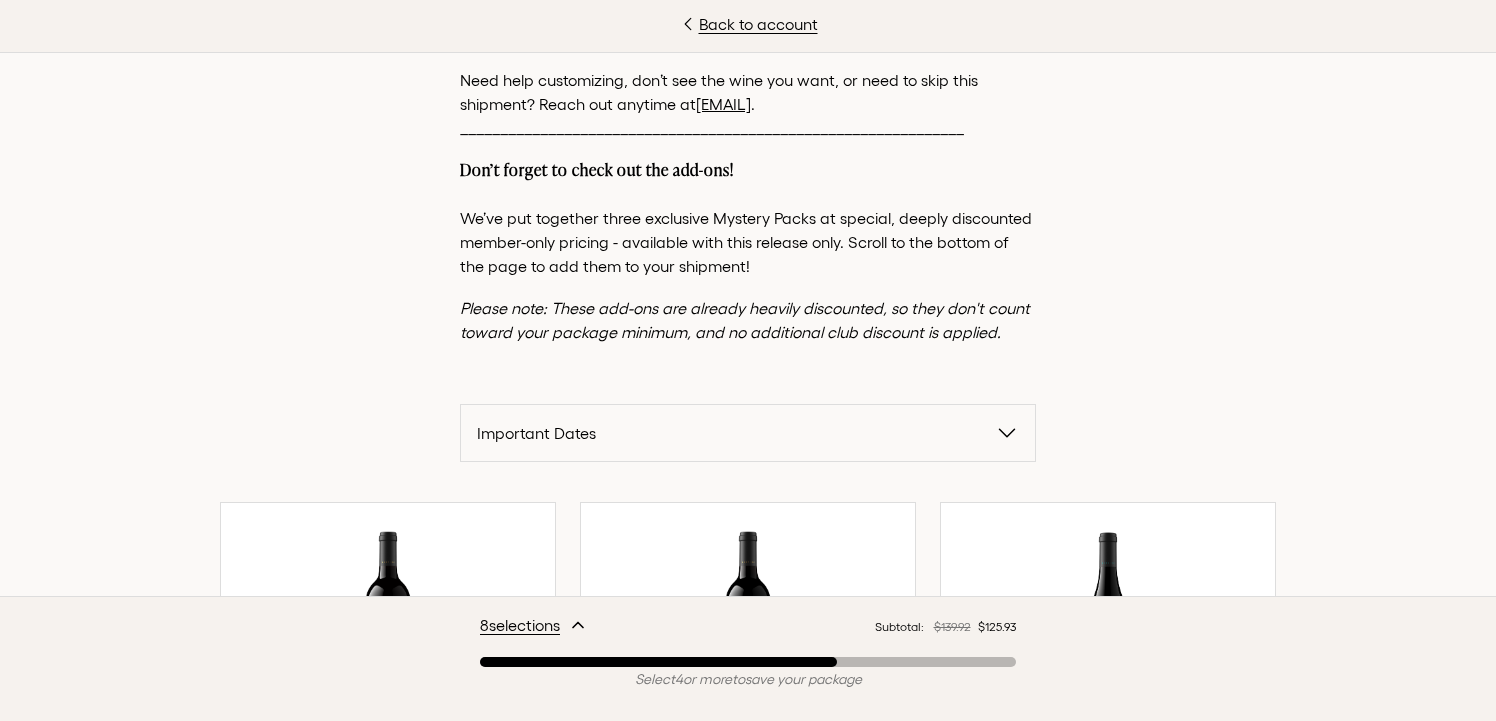 scroll, scrollTop: 0, scrollLeft: 0, axis: both 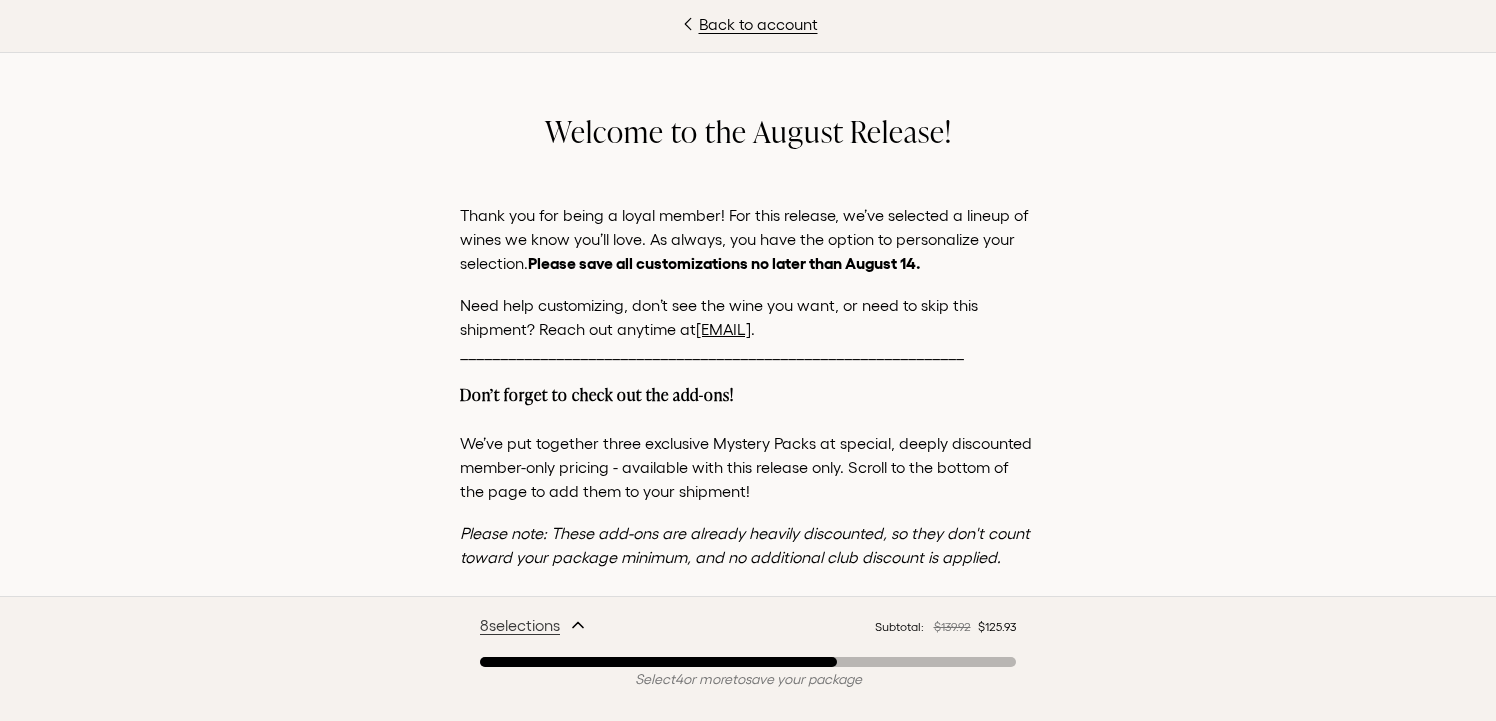 click on "8  selection s" at bounding box center (520, 625) 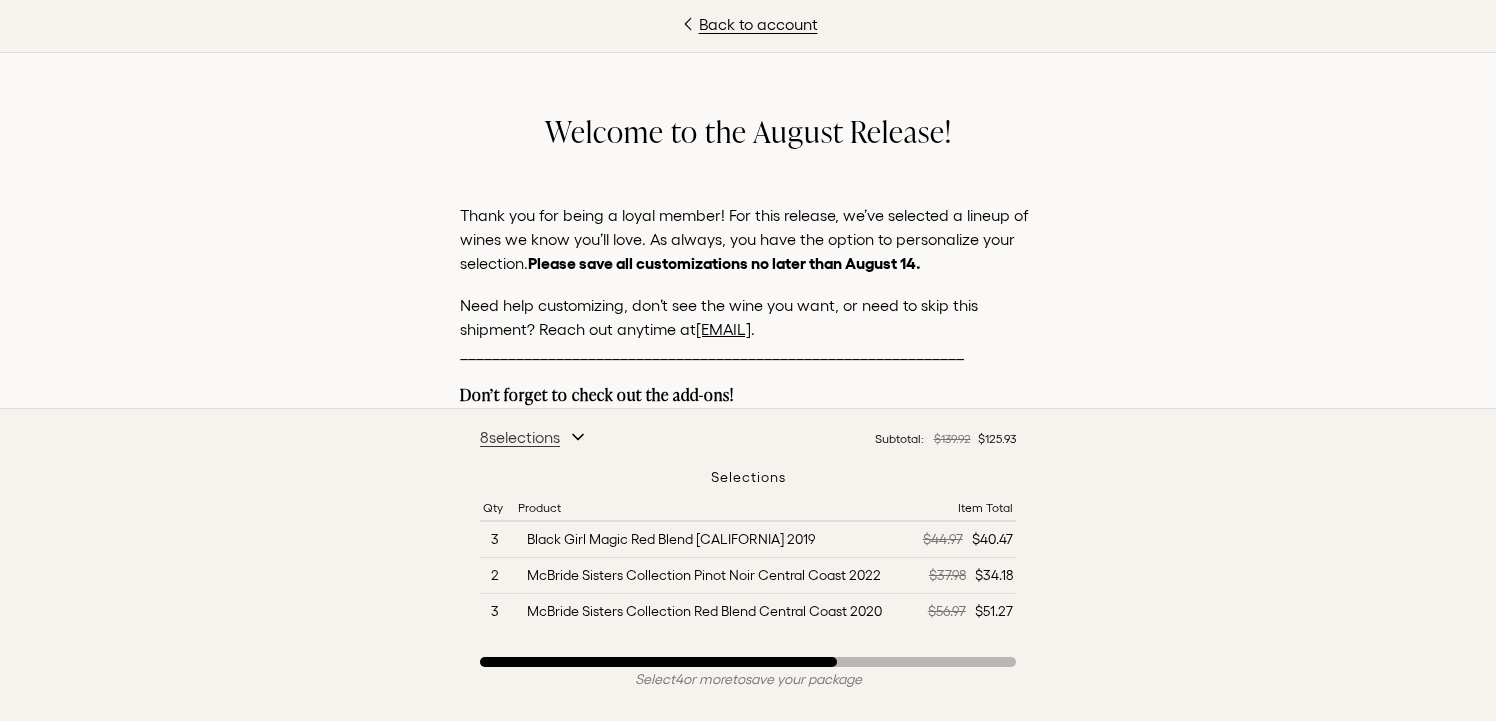 scroll, scrollTop: 0, scrollLeft: 0, axis: both 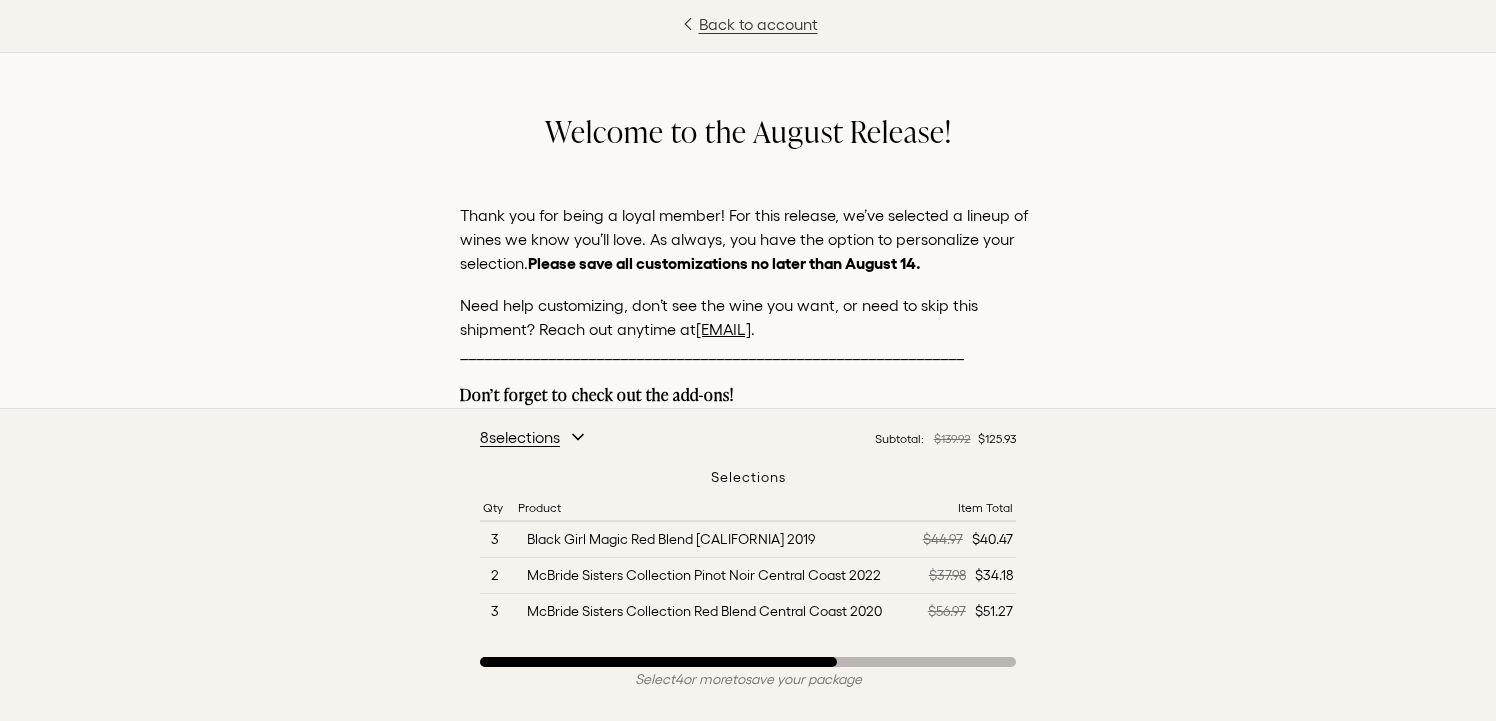 click on "Back to account" at bounding box center [748, 24] 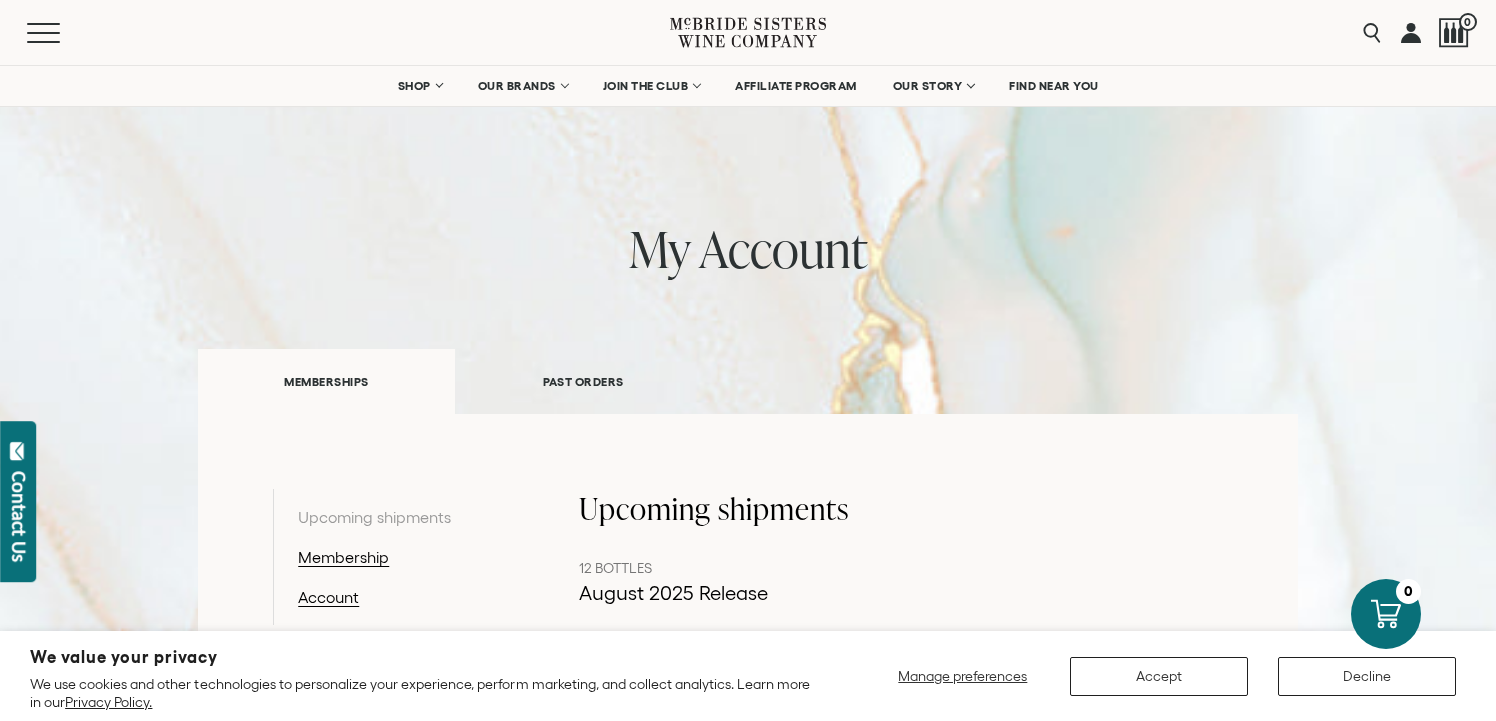 scroll, scrollTop: 0, scrollLeft: 0, axis: both 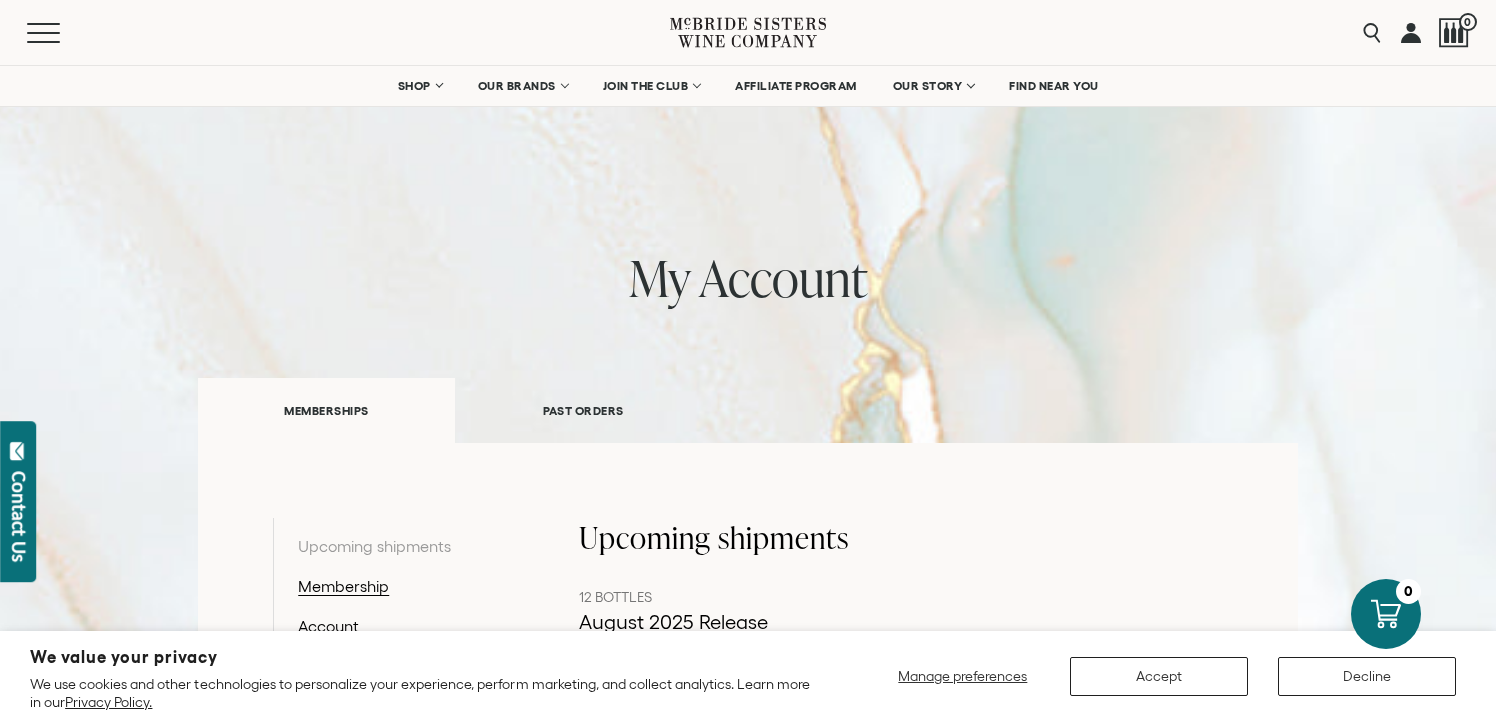 click at bounding box center [1411, 32] 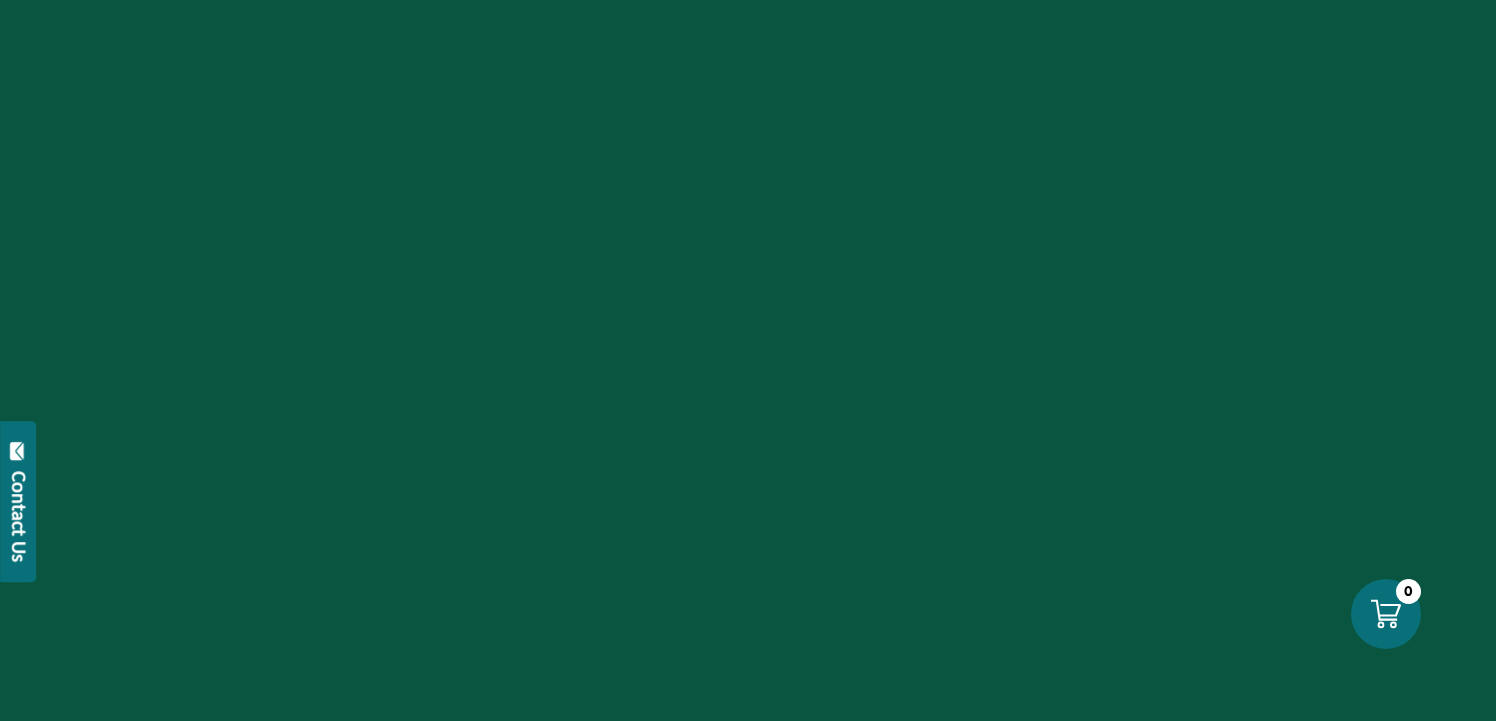 scroll, scrollTop: 0, scrollLeft: 0, axis: both 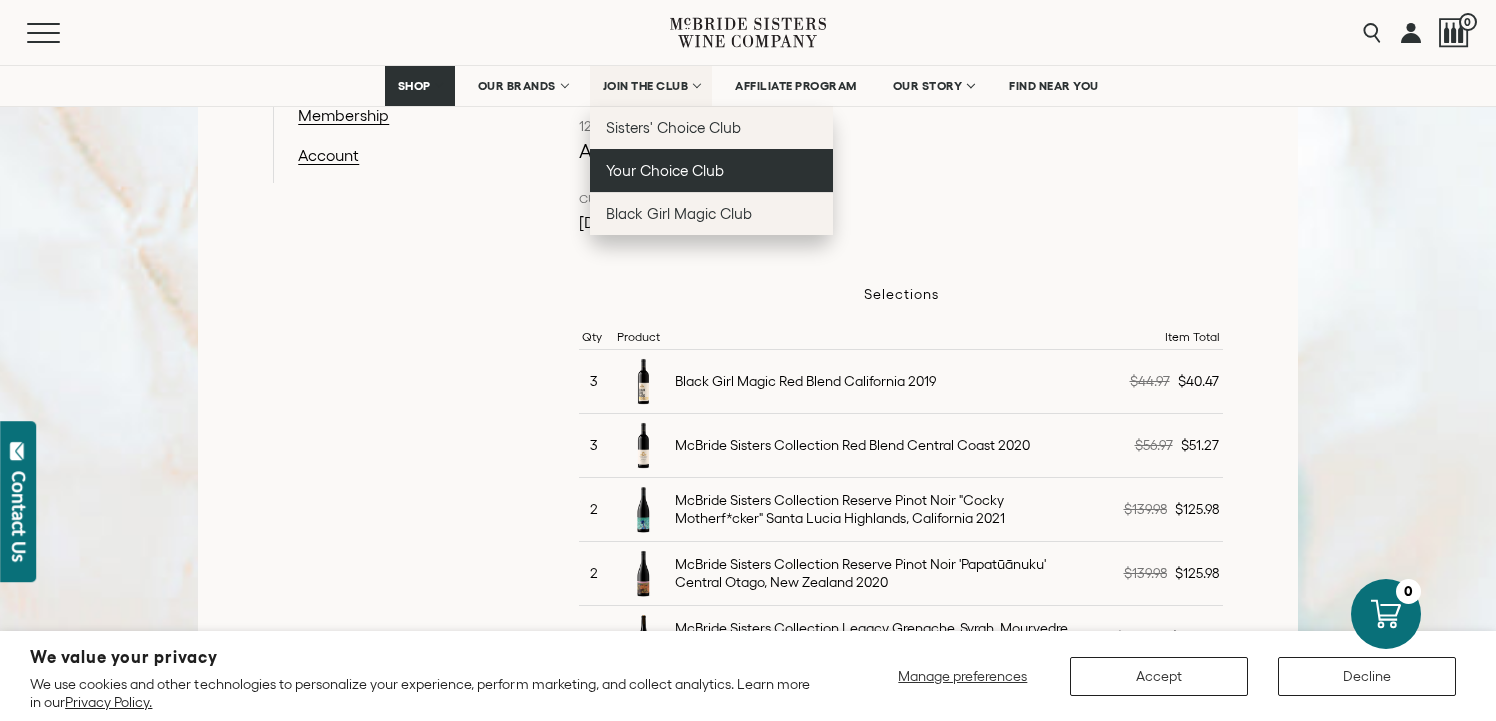 click on "Your Choice Club" at bounding box center [665, 170] 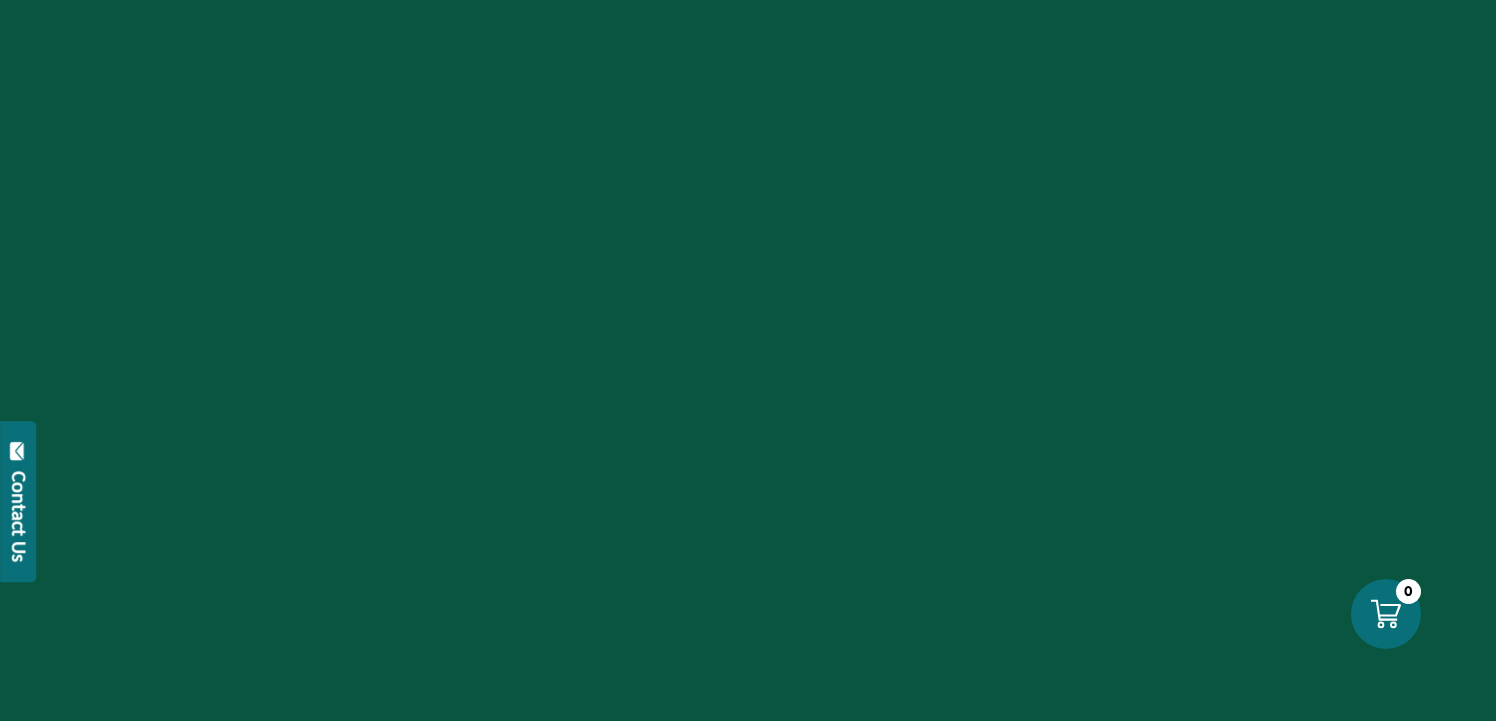 scroll, scrollTop: 0, scrollLeft: 0, axis: both 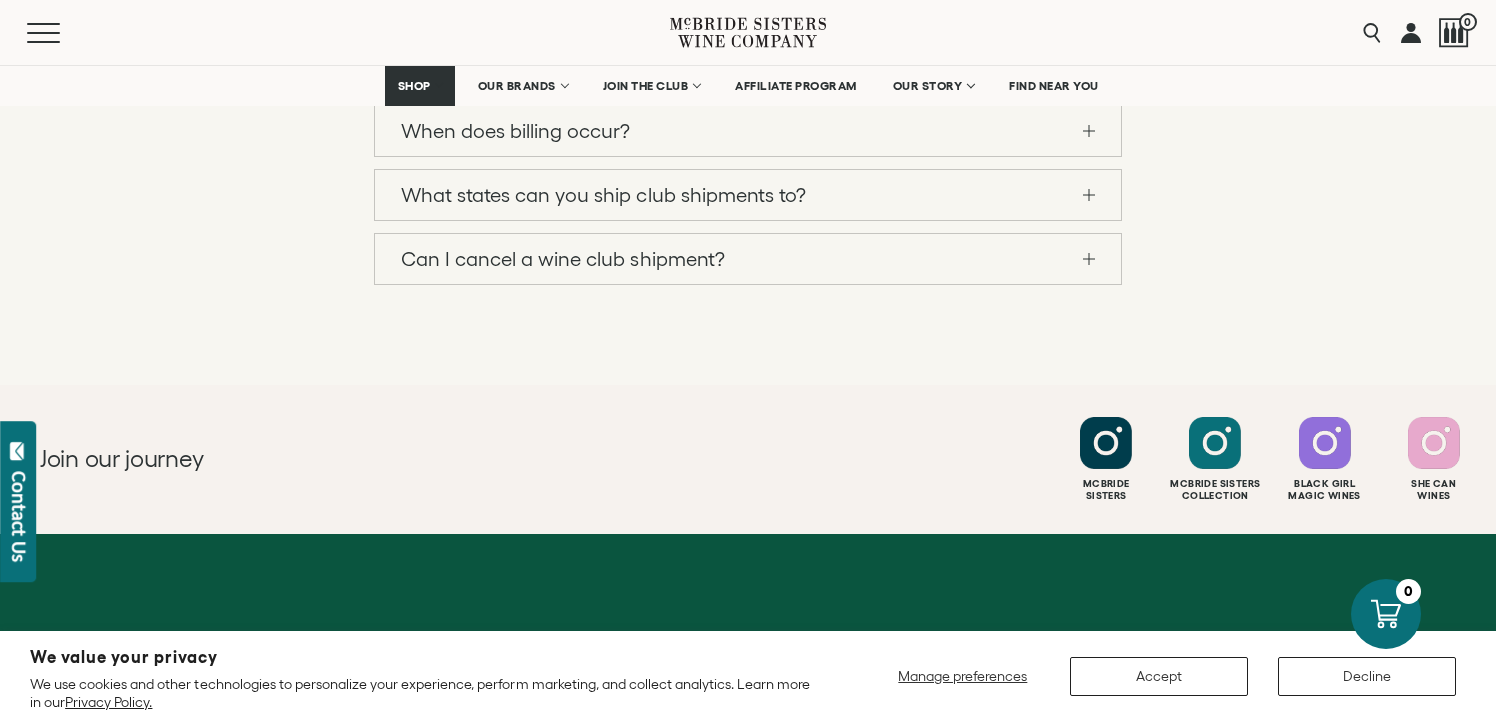 click on "Can I cancel a wine club shipment?" at bounding box center (748, 259) 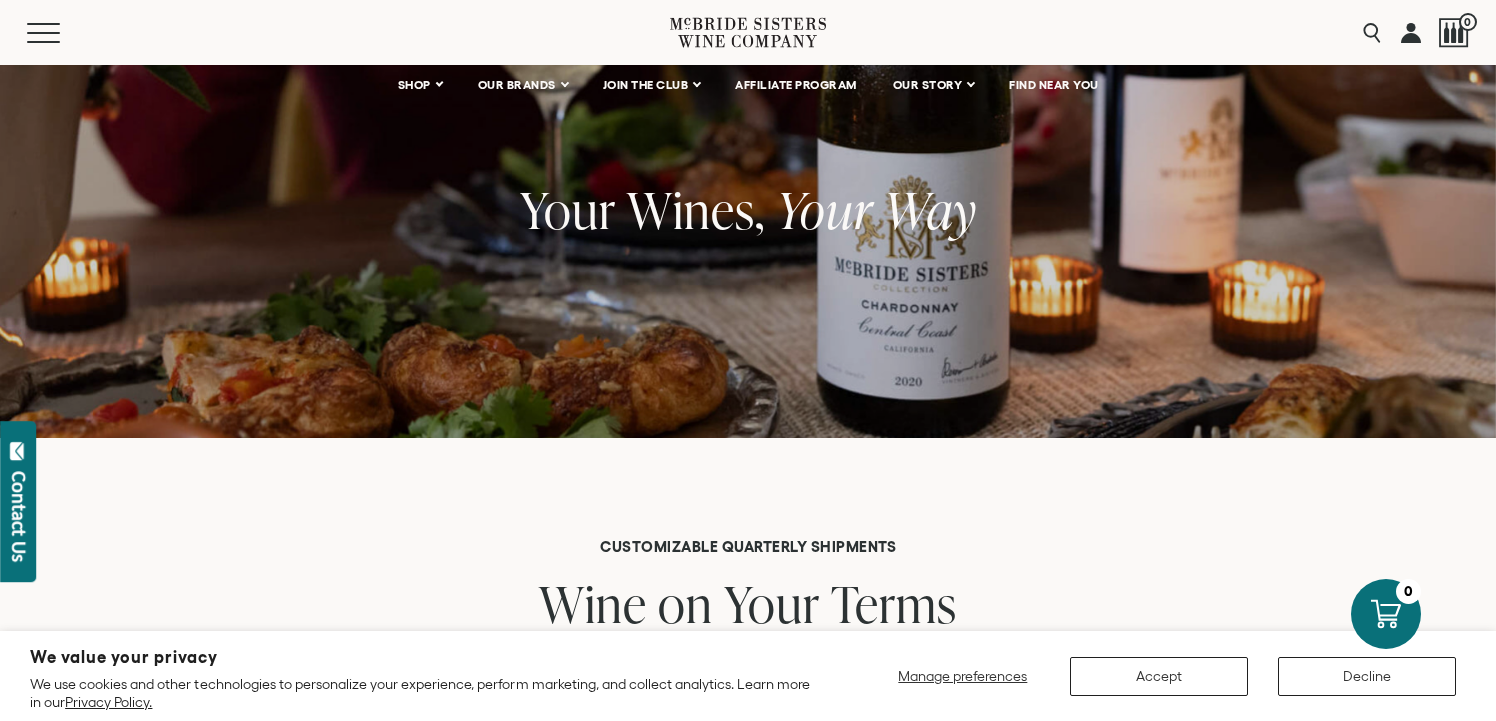 scroll, scrollTop: 86, scrollLeft: 0, axis: vertical 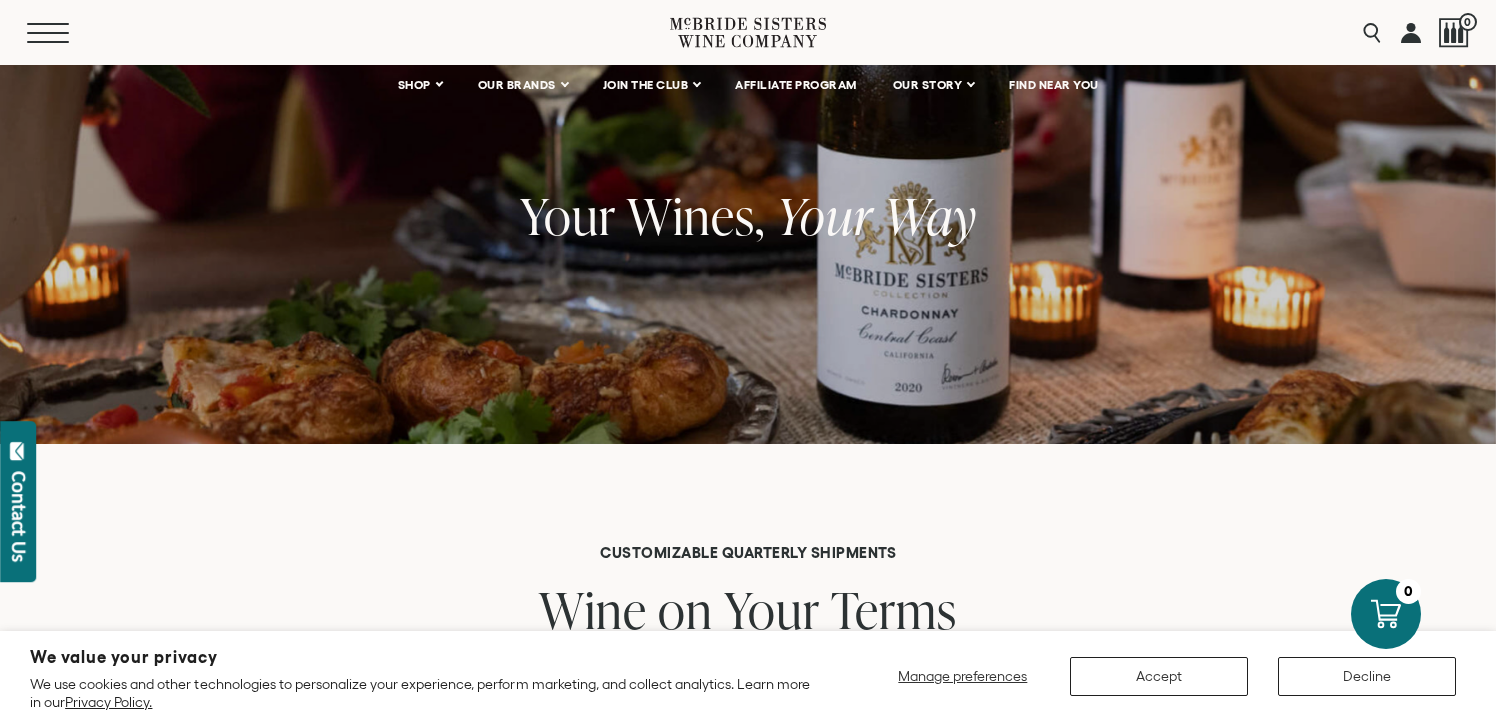 click at bounding box center [48, 42] 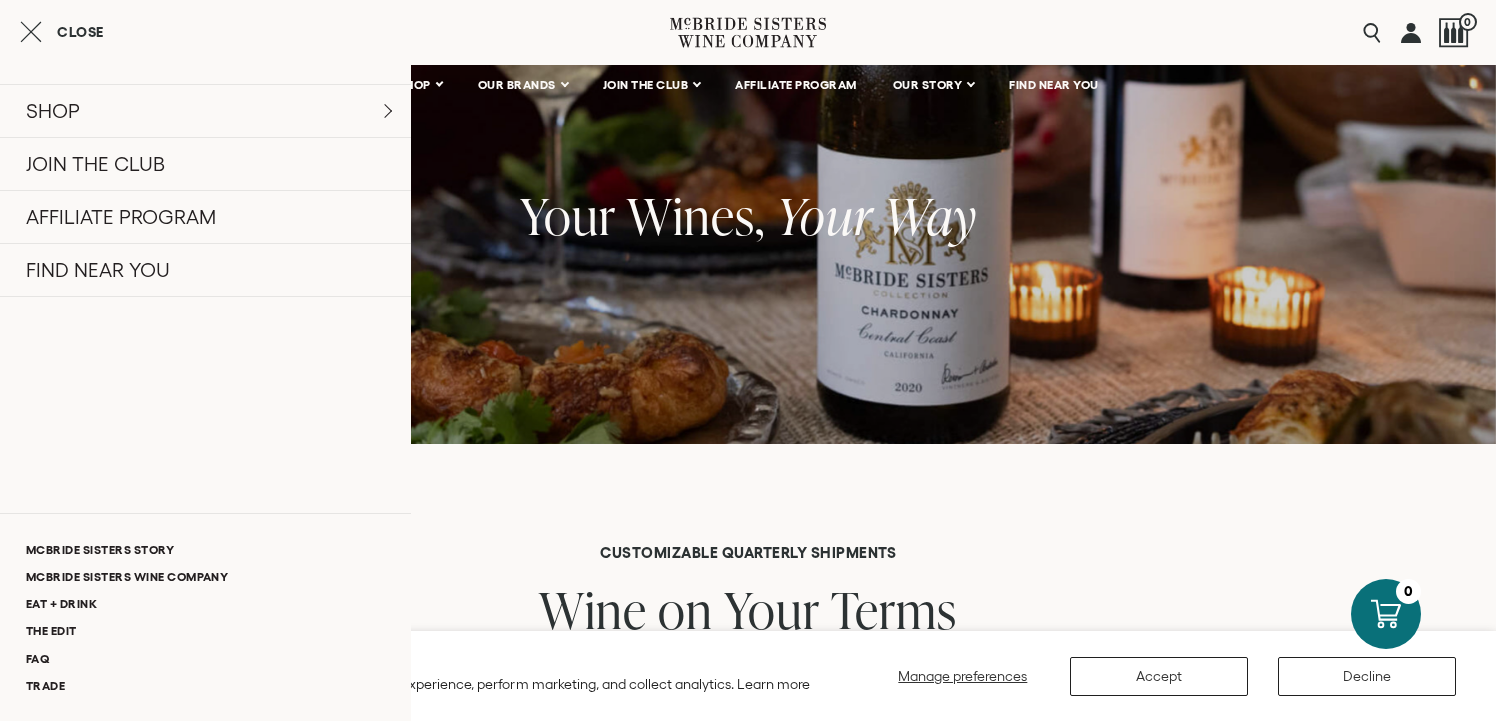 click on "CUSTOMIZABLE QUARTERLY SHIPMENTS
Wine   on   Your   Terms
With our Customizable Membership, you choose 3, 6, or 12 bottles per shipment, delivered quarterly. Each quarter, you'll have the option to customize your default shipment, ensuring it’s always in line with your preferences. Whether you stock up on your favorites or try something new, the choice is always yours." at bounding box center [748, 610] 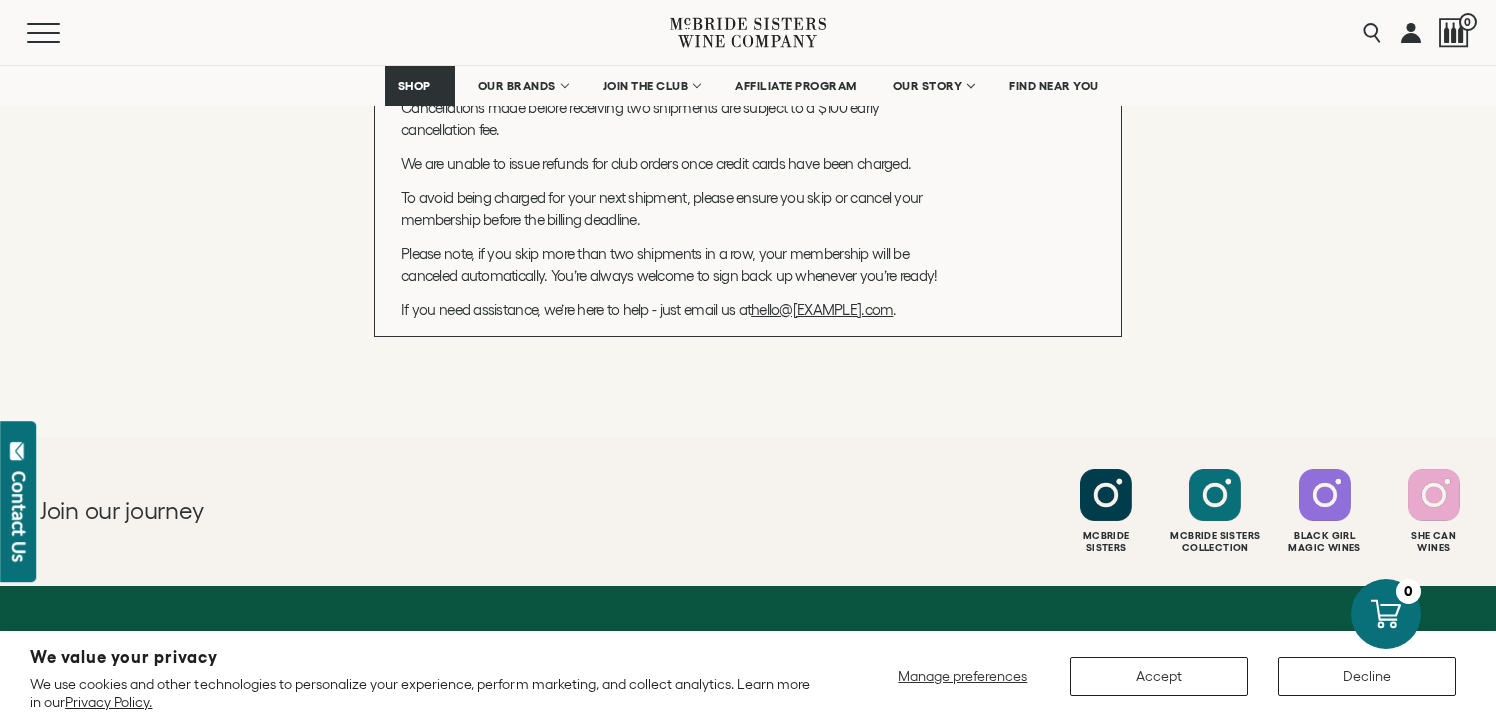 scroll, scrollTop: 2534, scrollLeft: 0, axis: vertical 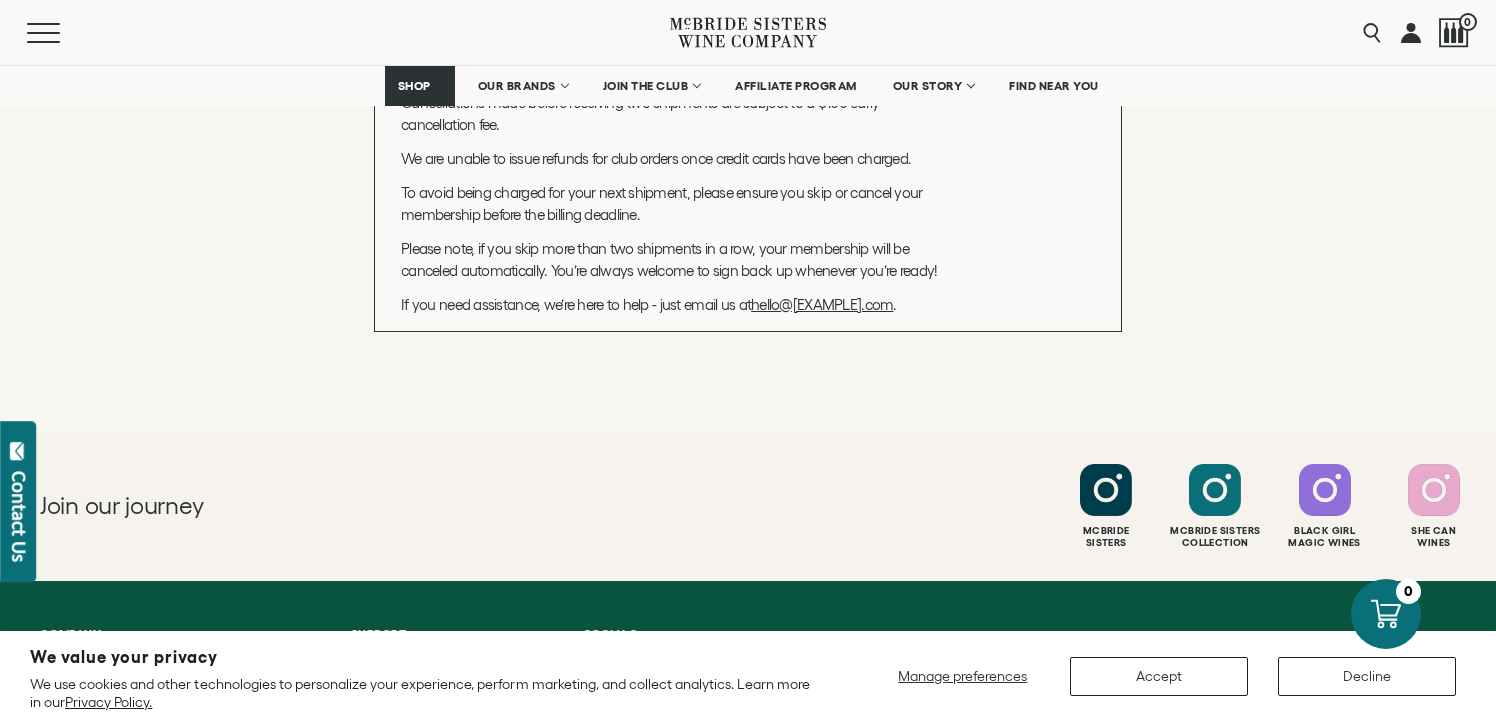 click on "hello@mcbridesisters.com" at bounding box center [822, 304] 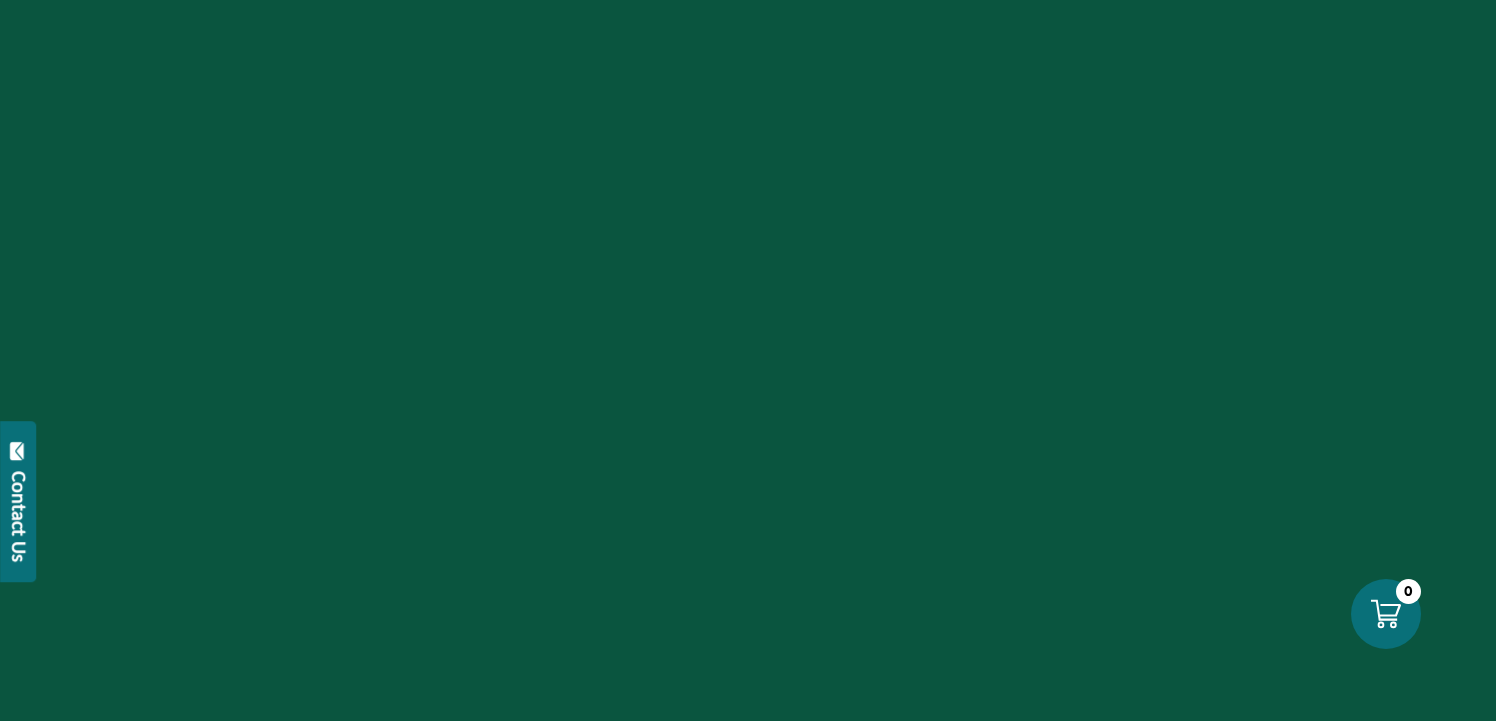 scroll, scrollTop: 0, scrollLeft: 0, axis: both 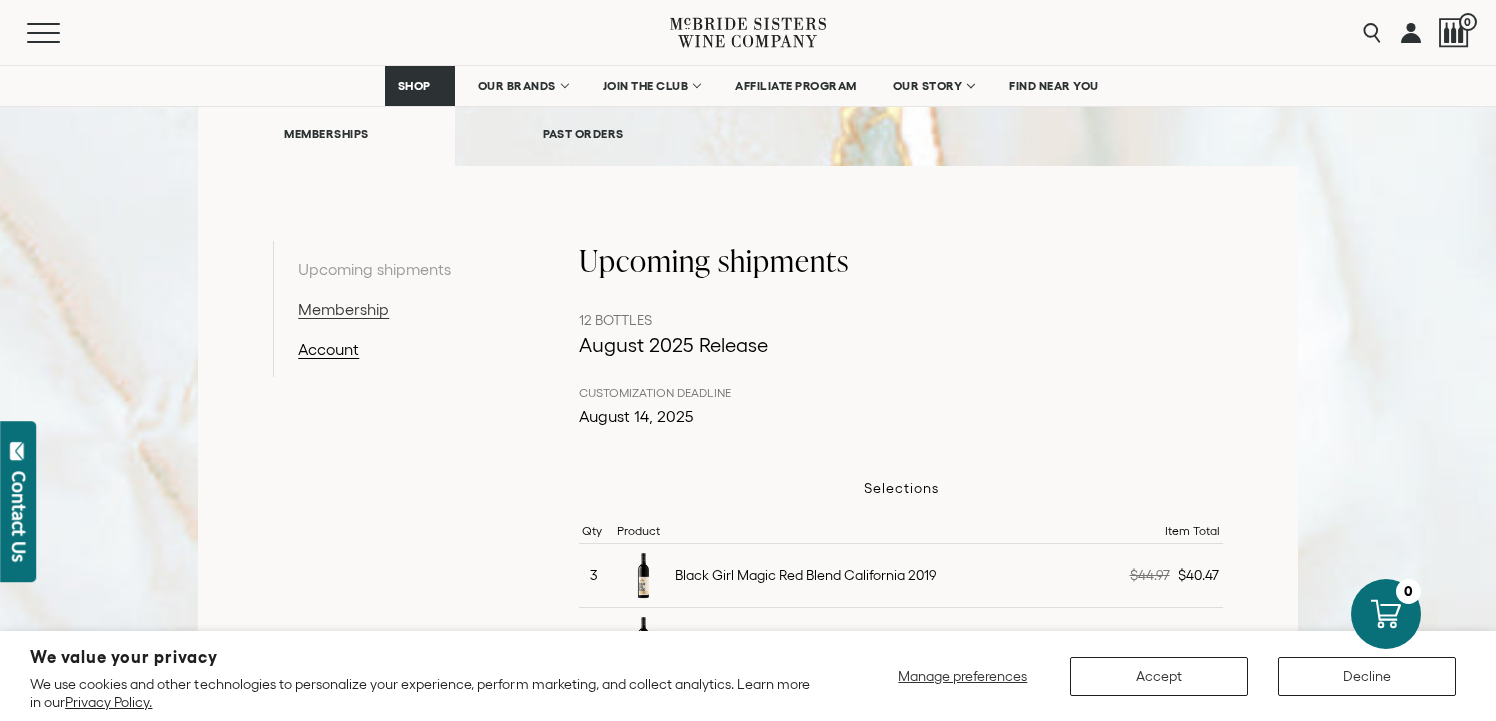 click on "Membership" at bounding box center (401, 309) 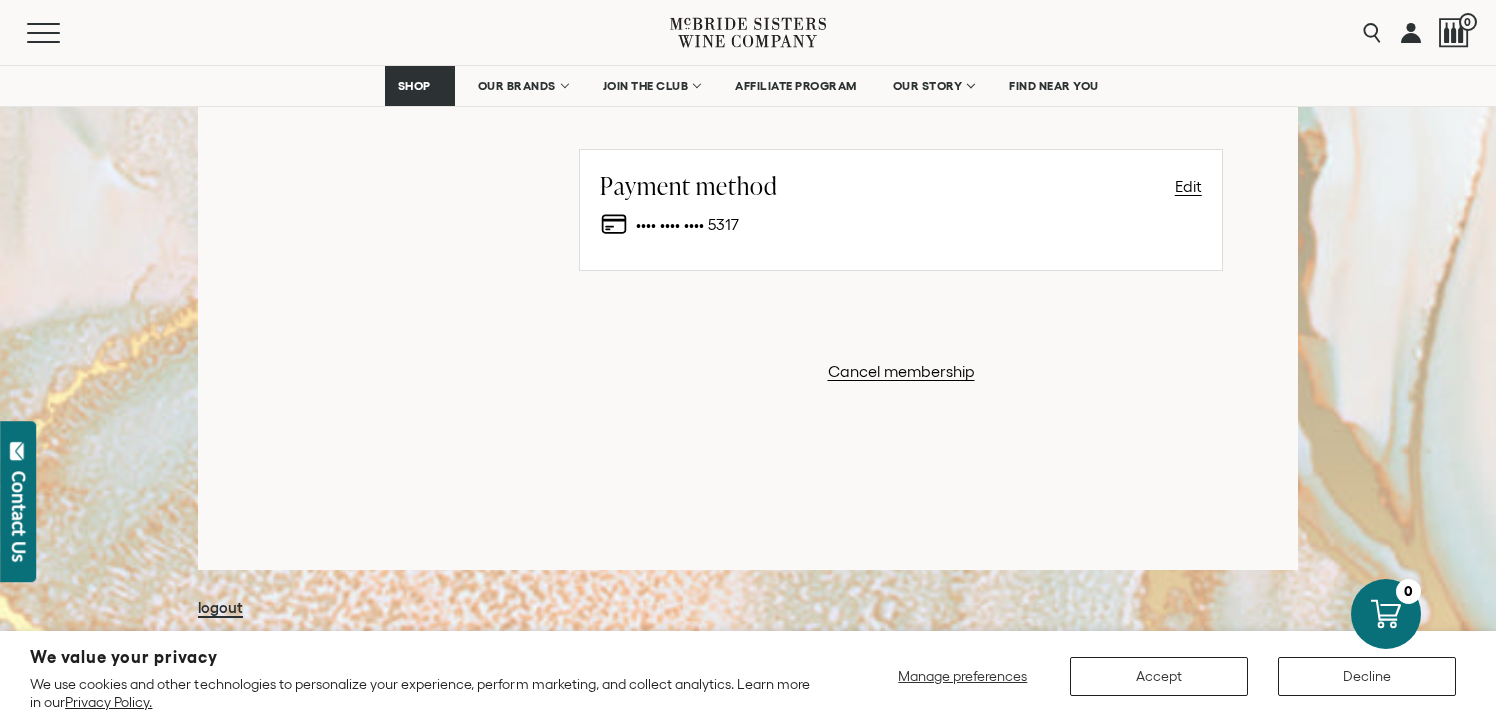 scroll, scrollTop: 1414, scrollLeft: 0, axis: vertical 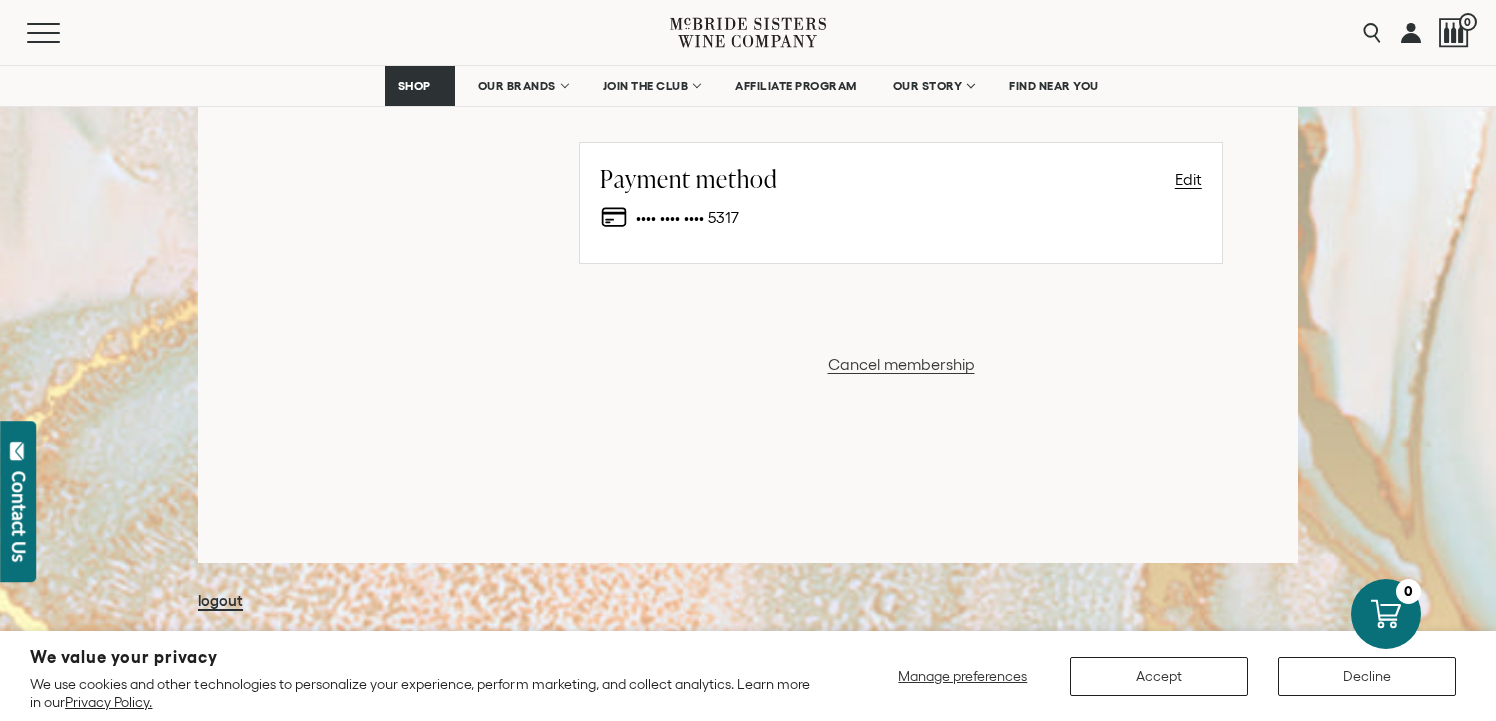 click on "Cancel membership" at bounding box center [901, 364] 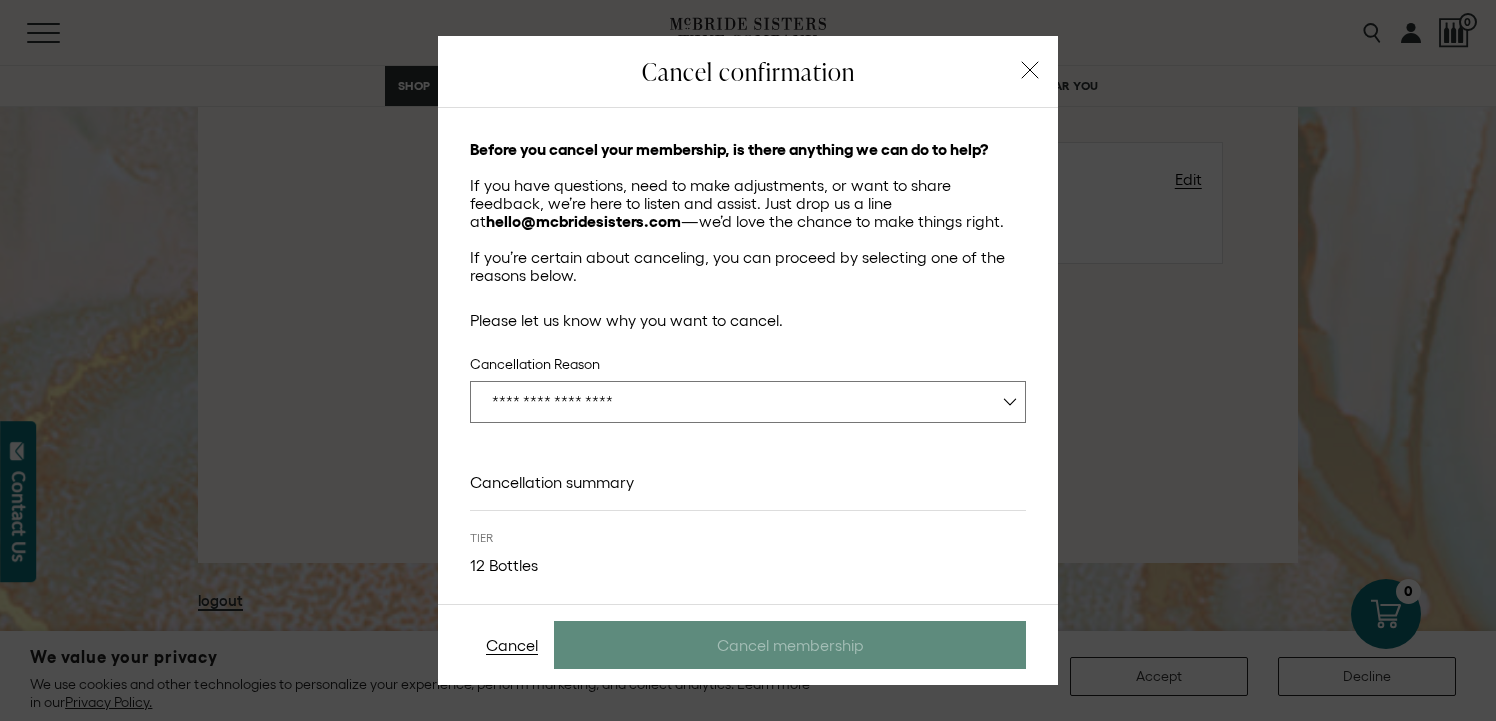 click on "**********" at bounding box center [748, 402] 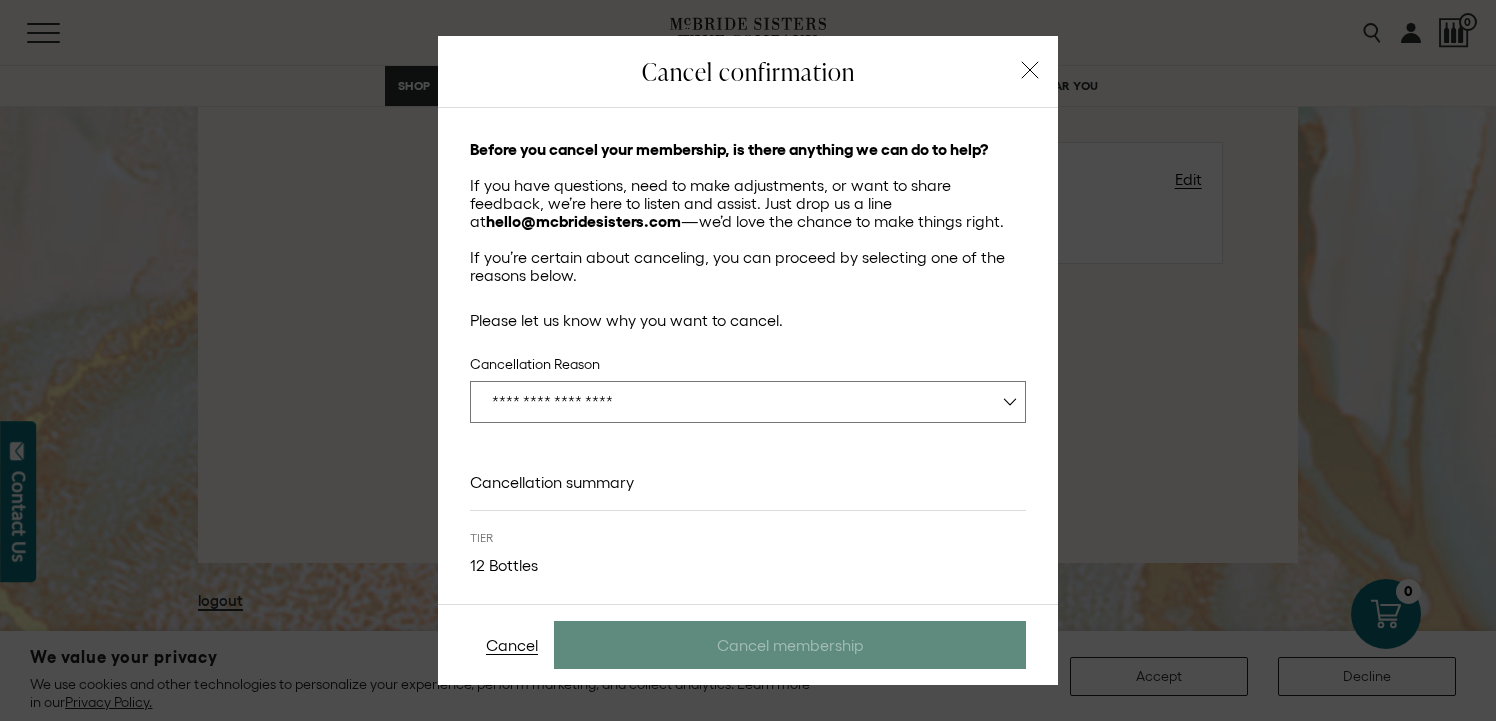 select on "**********" 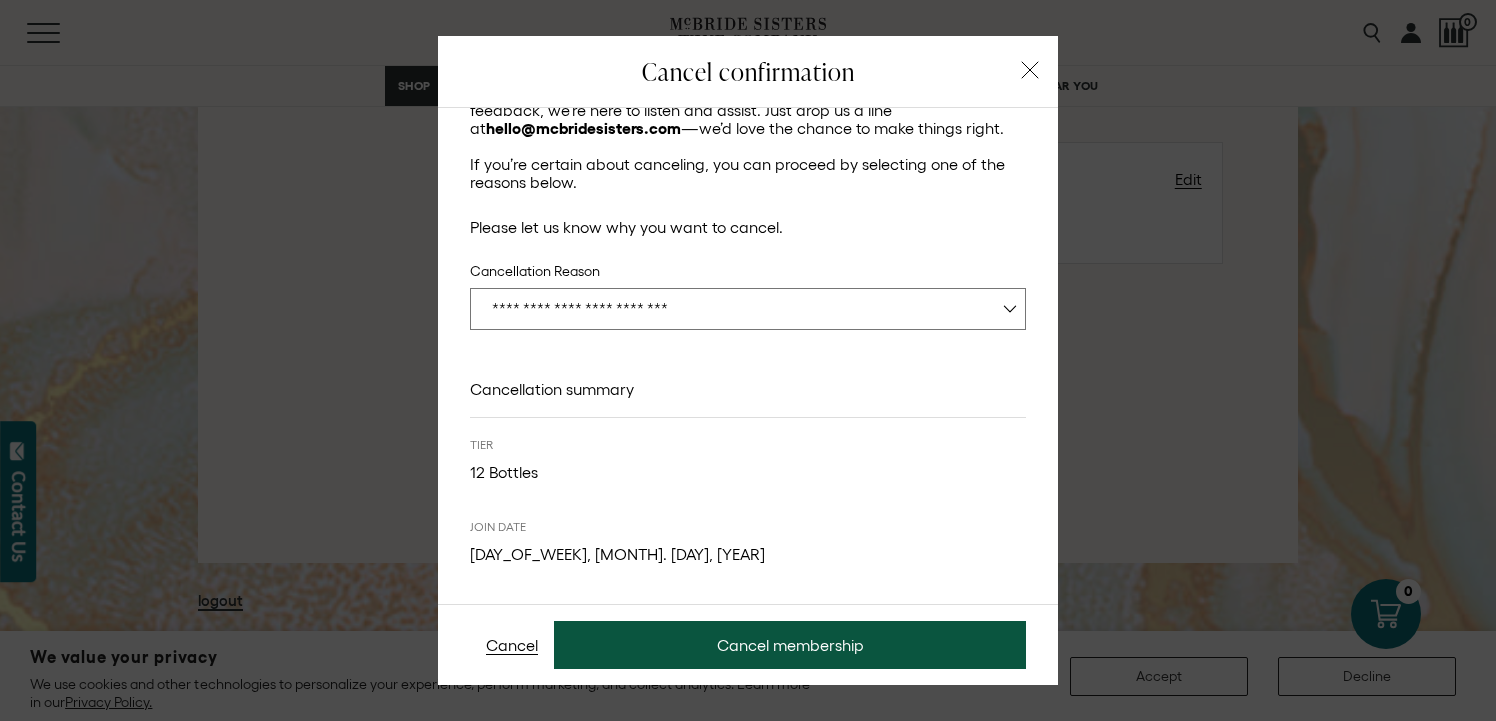 scroll, scrollTop: 106, scrollLeft: 0, axis: vertical 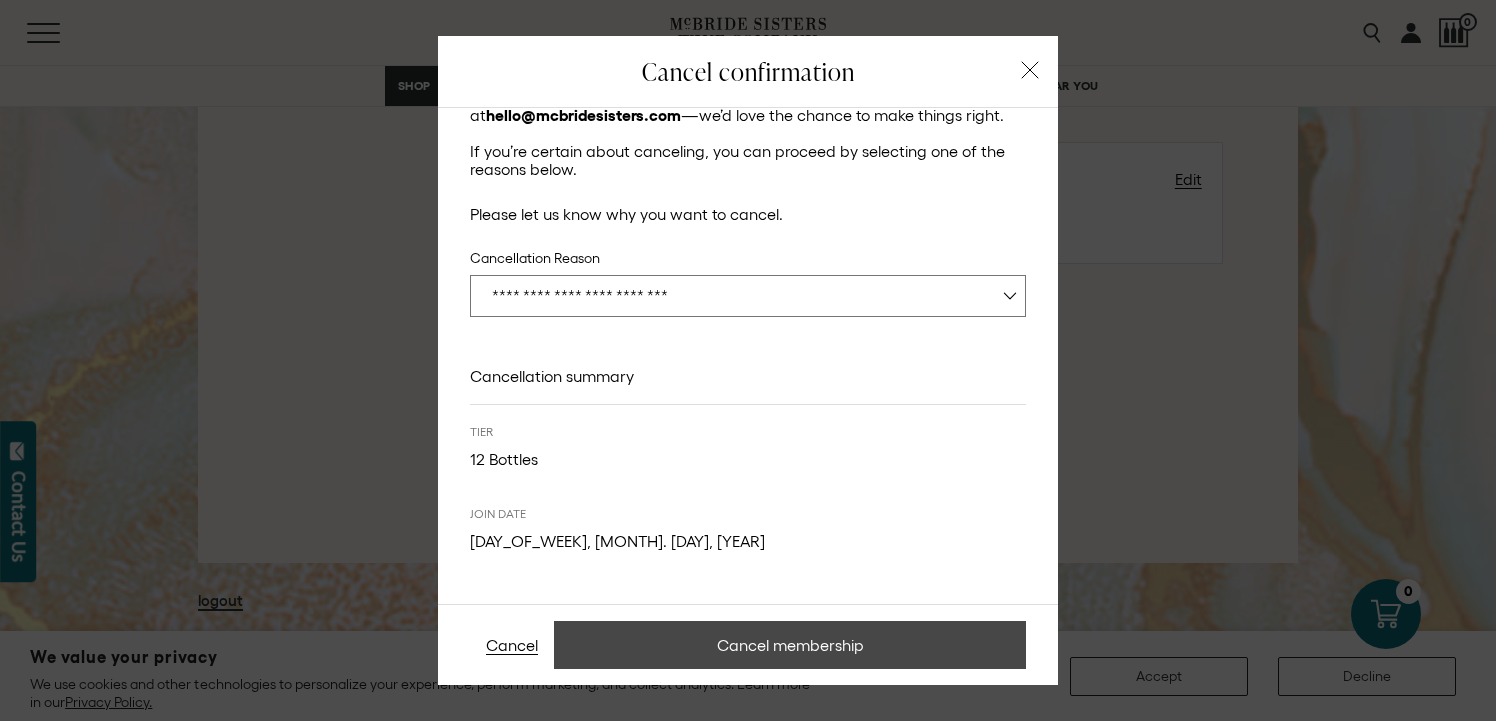 click on "Cancel membership" at bounding box center (790, 645) 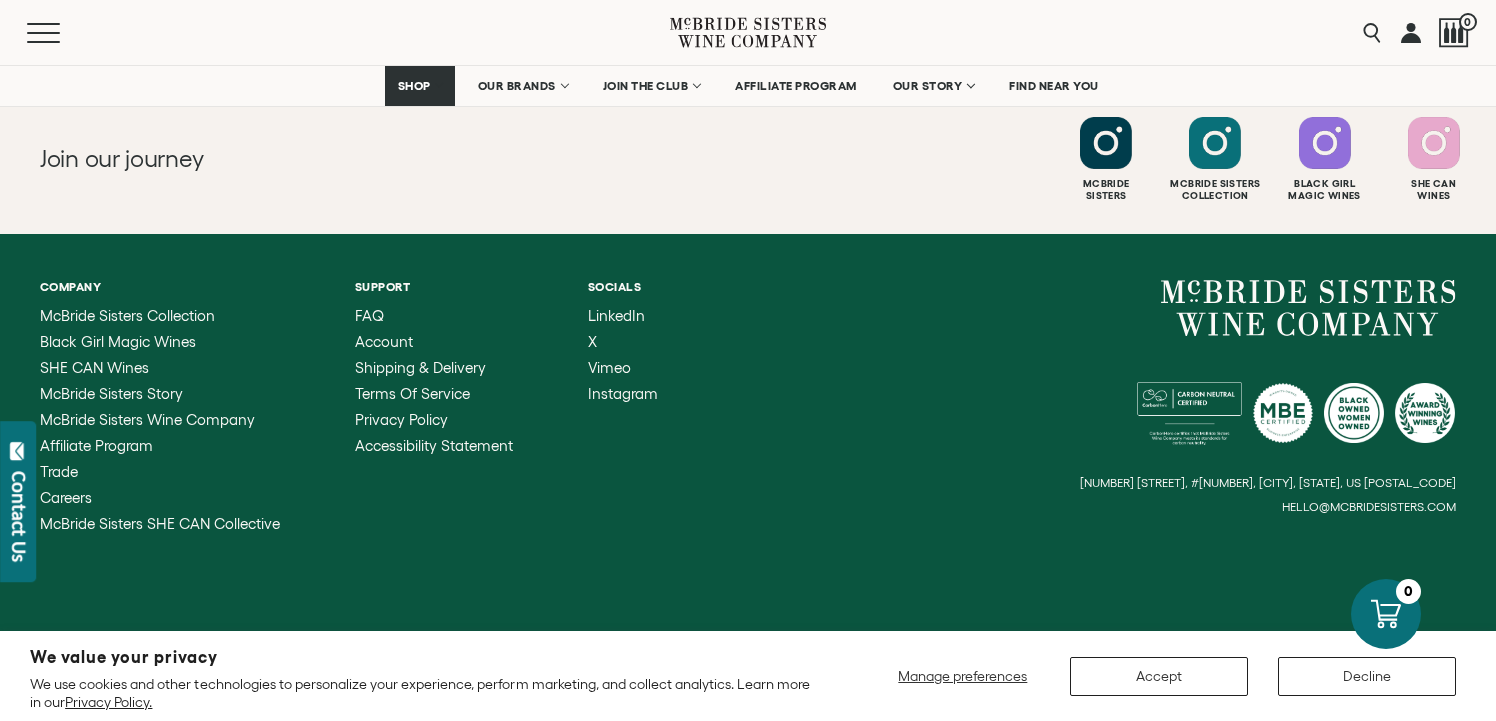 scroll, scrollTop: 836, scrollLeft: 0, axis: vertical 